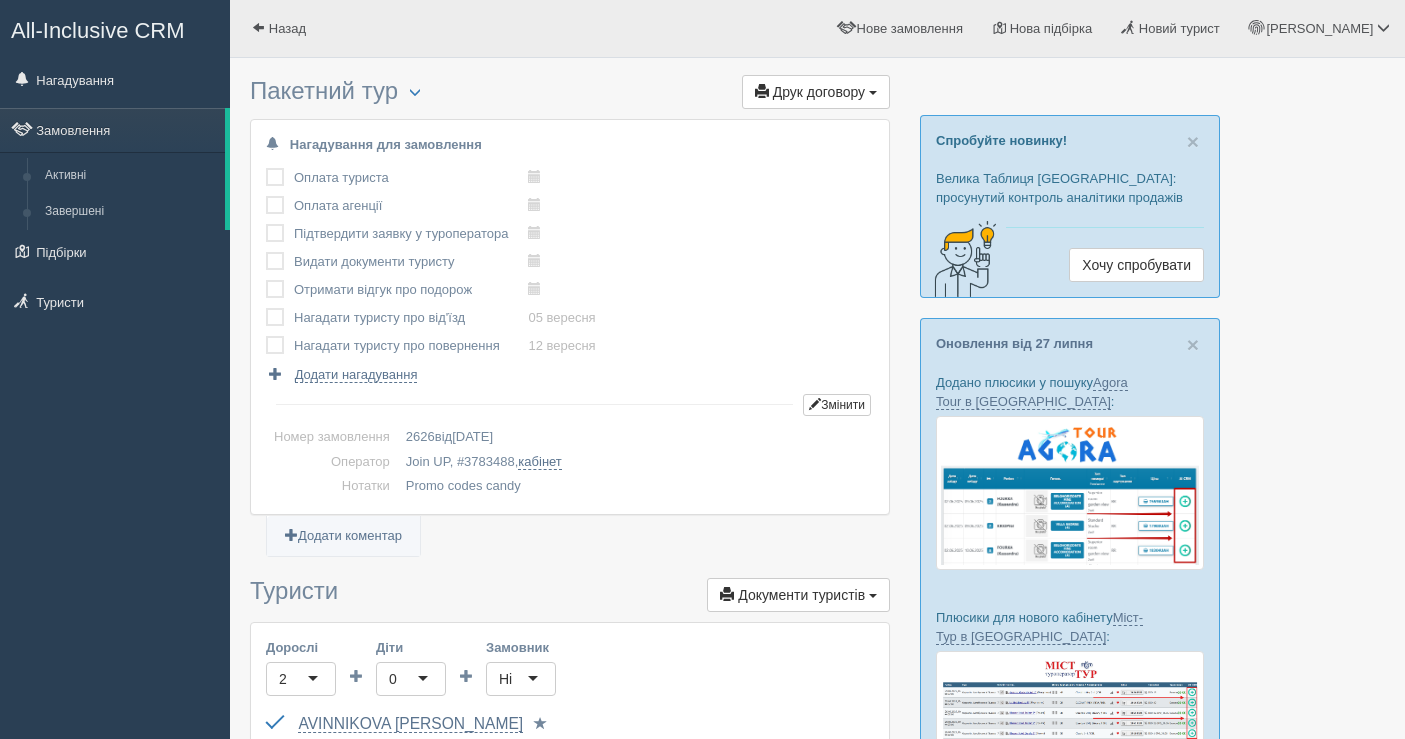 scroll, scrollTop: 0, scrollLeft: 0, axis: both 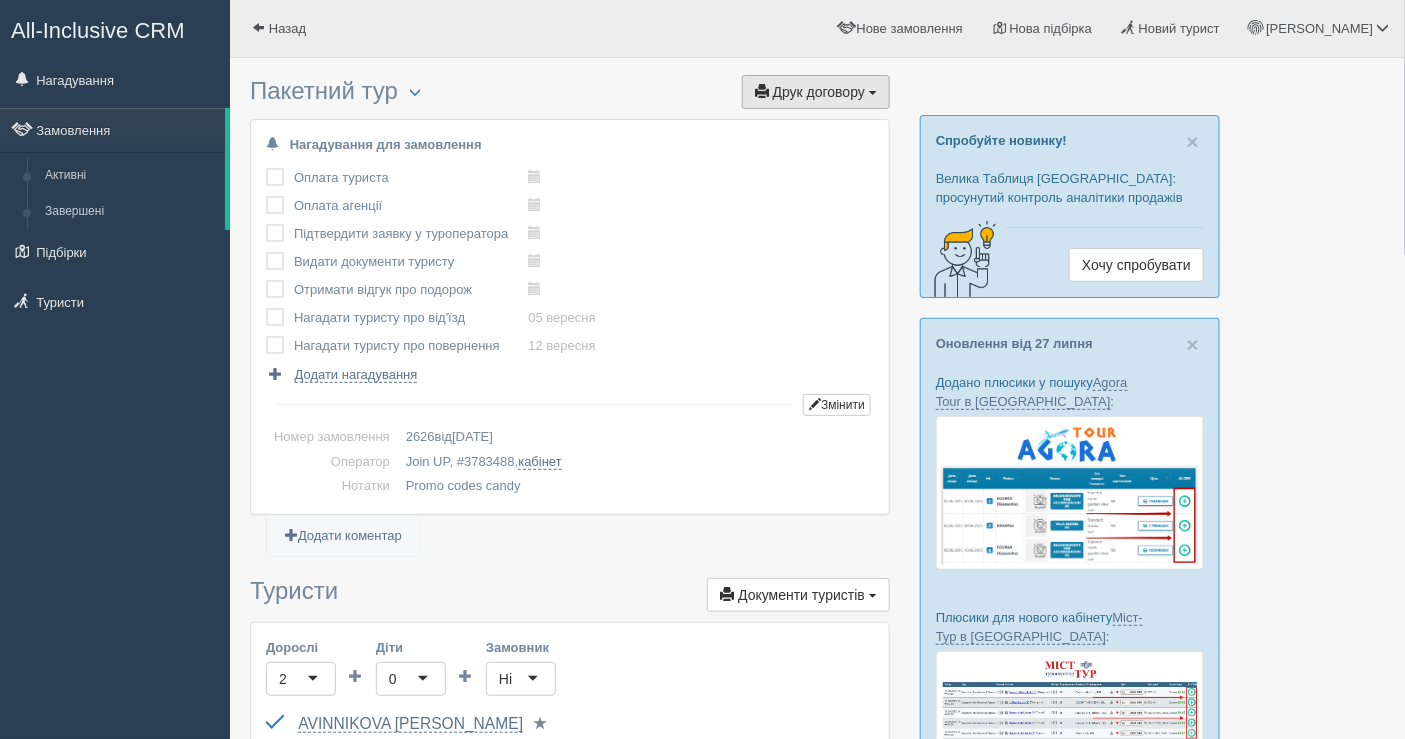 click on "Друк договору" at bounding box center (819, 92) 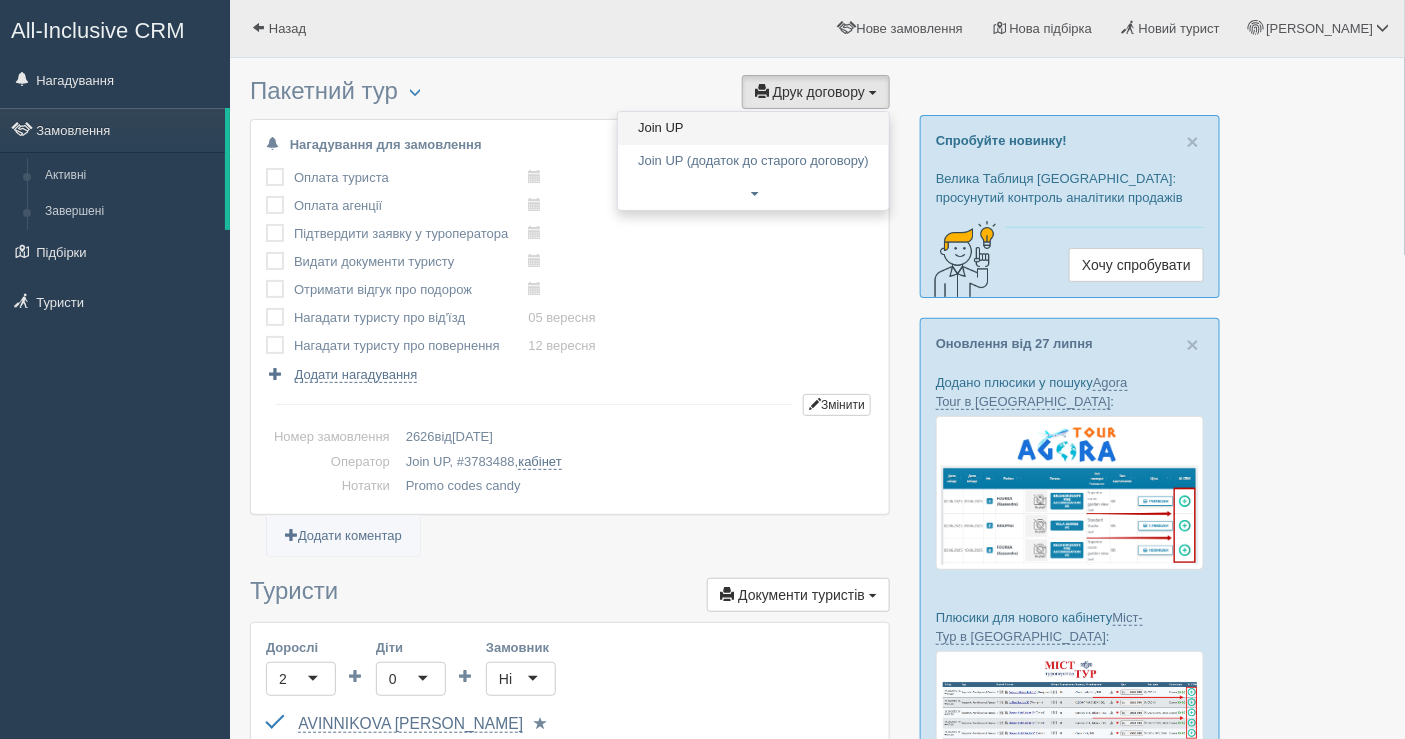 click on "Join UP" at bounding box center [753, 128] 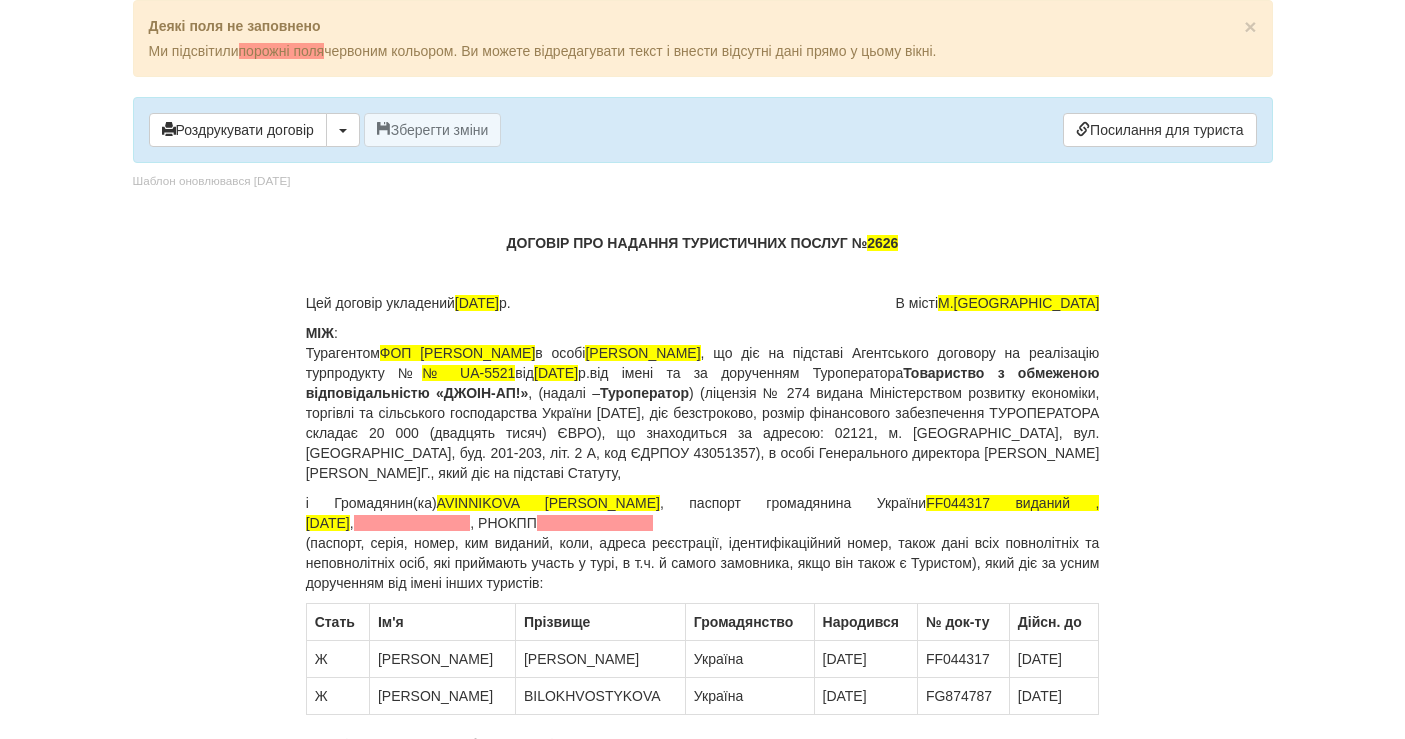 scroll, scrollTop: 0, scrollLeft: 0, axis: both 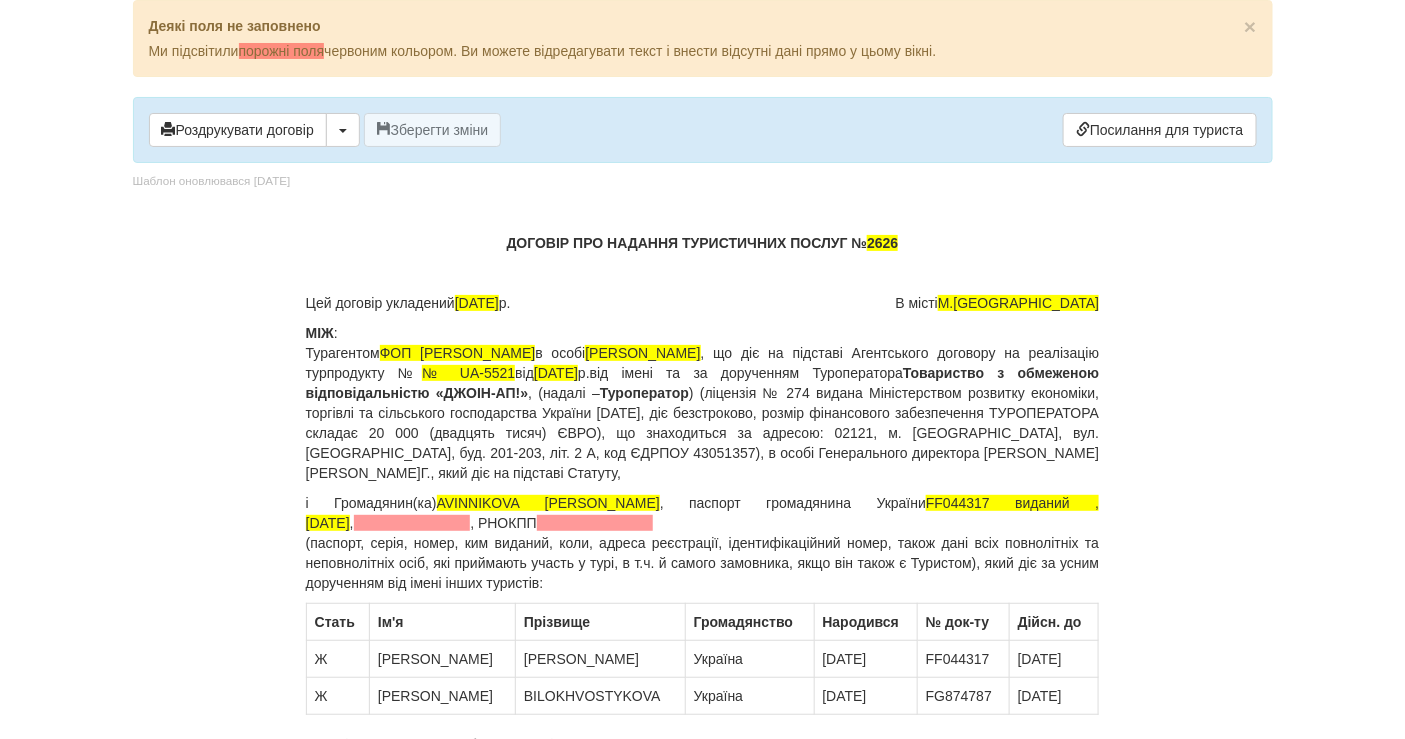click on "ДОГОВІР ПРО НАДАННЯ ТУРИСТИЧНИХ ПОСЛУГ № 2626" at bounding box center (703, 243) 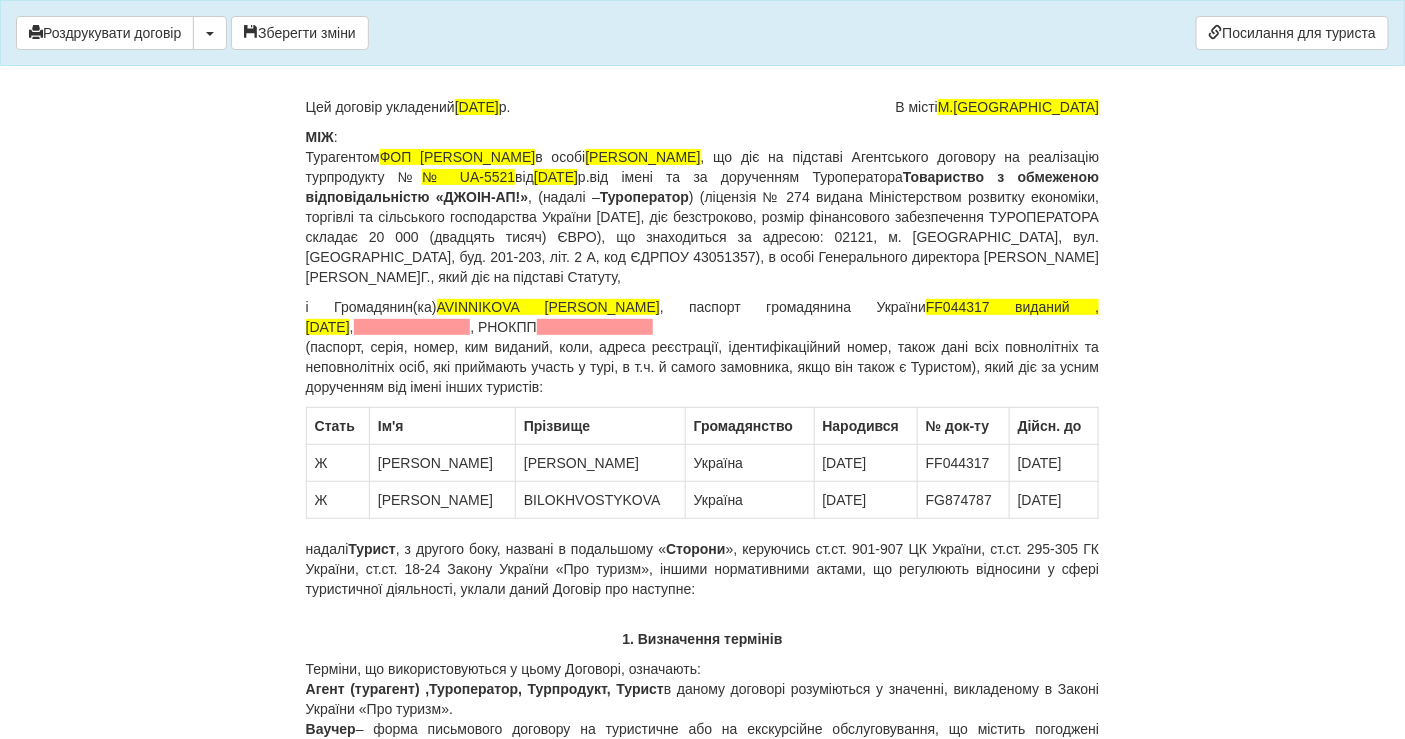 scroll, scrollTop: 111, scrollLeft: 0, axis: vertical 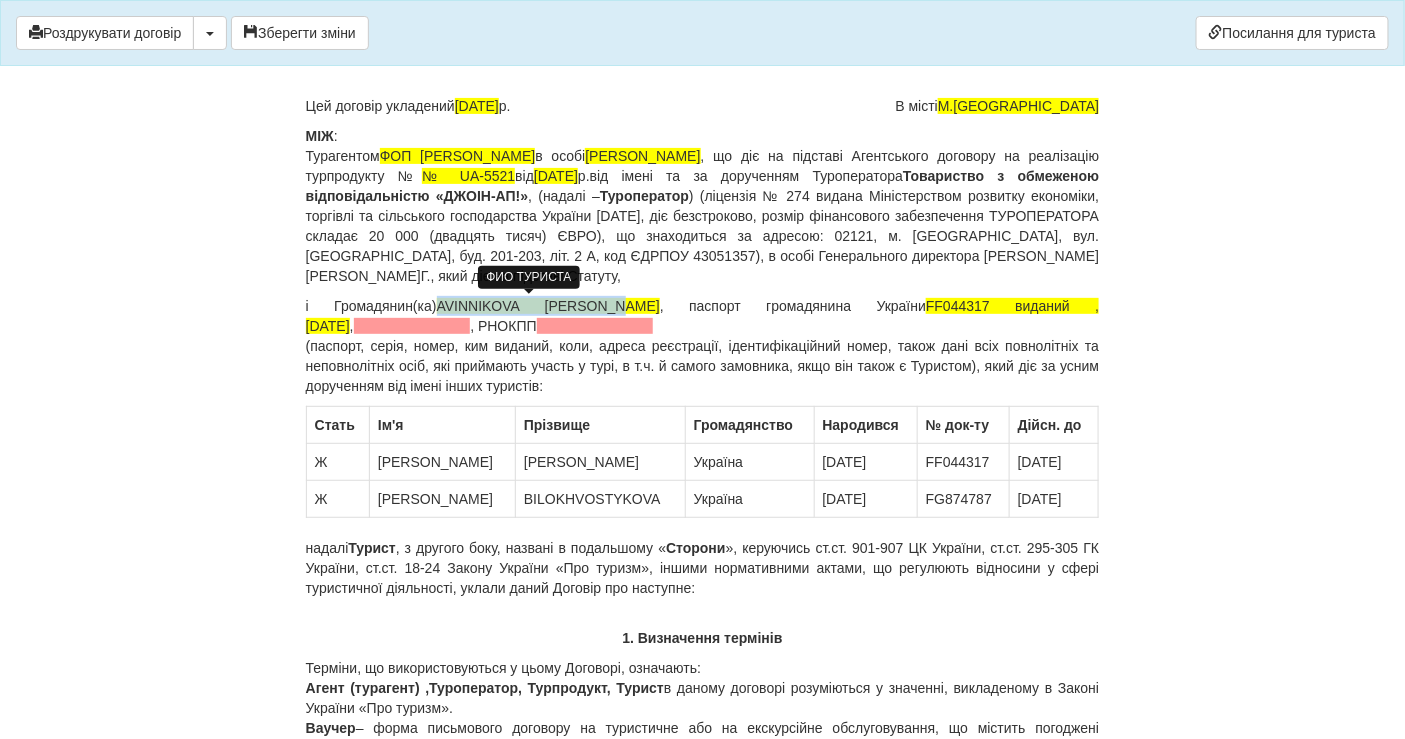 drag, startPoint x: 618, startPoint y: 307, endPoint x: 438, endPoint y: 305, distance: 180.01111 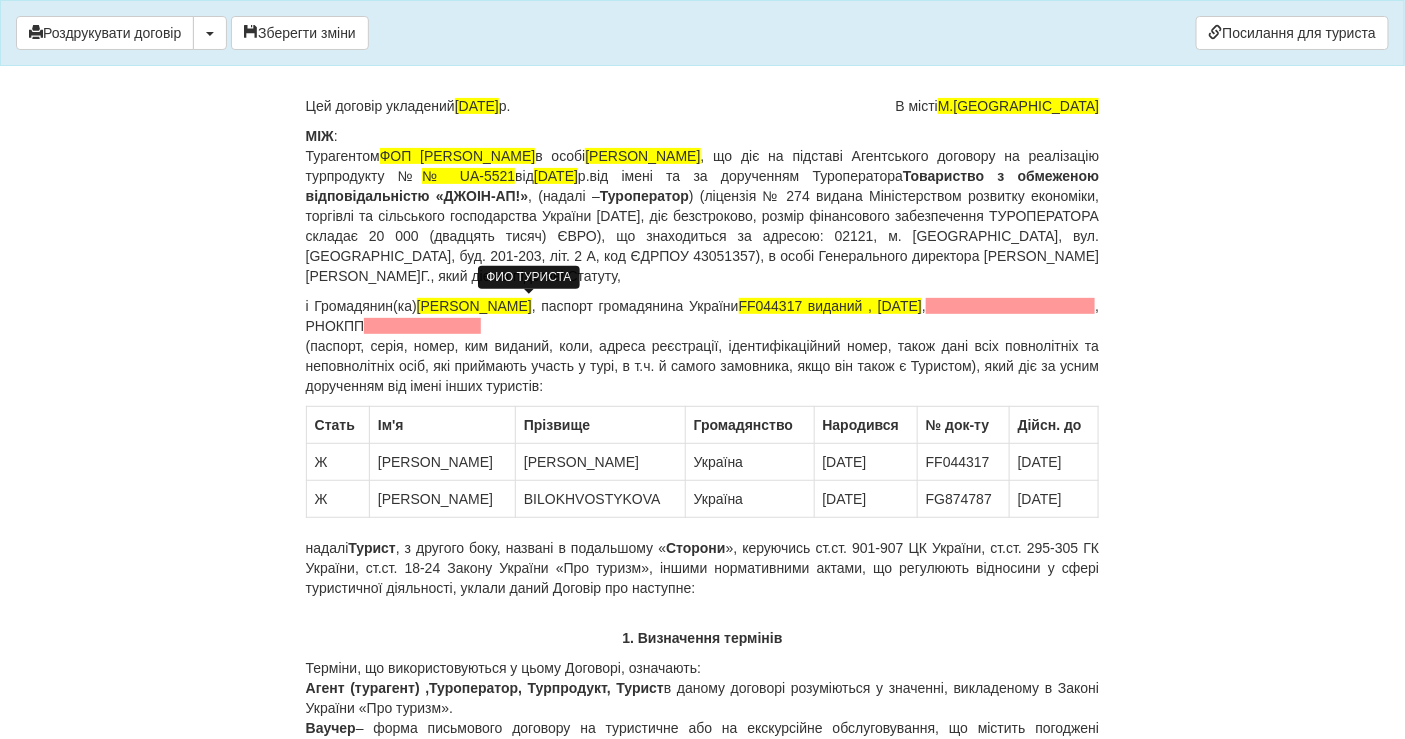 click on "[PERSON_NAME]" at bounding box center [474, 306] 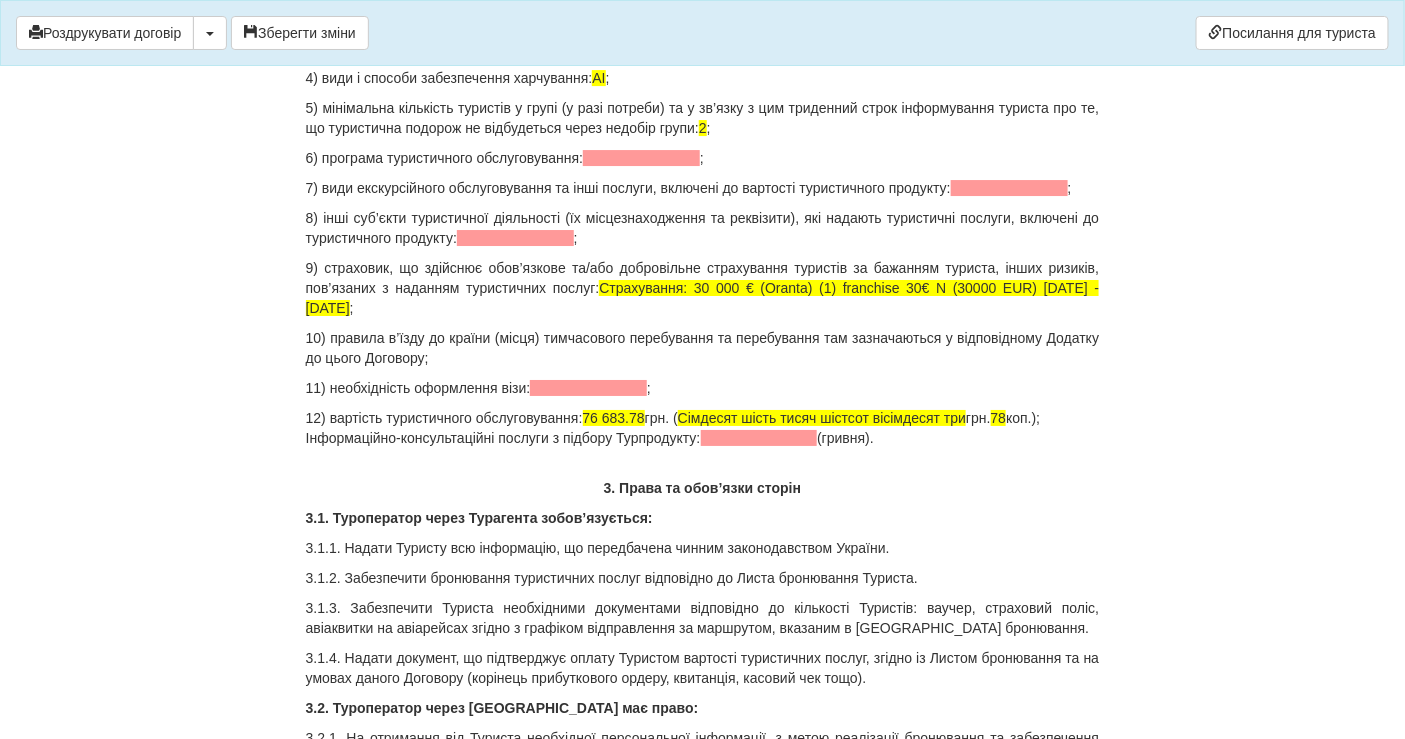scroll, scrollTop: 2333, scrollLeft: 0, axis: vertical 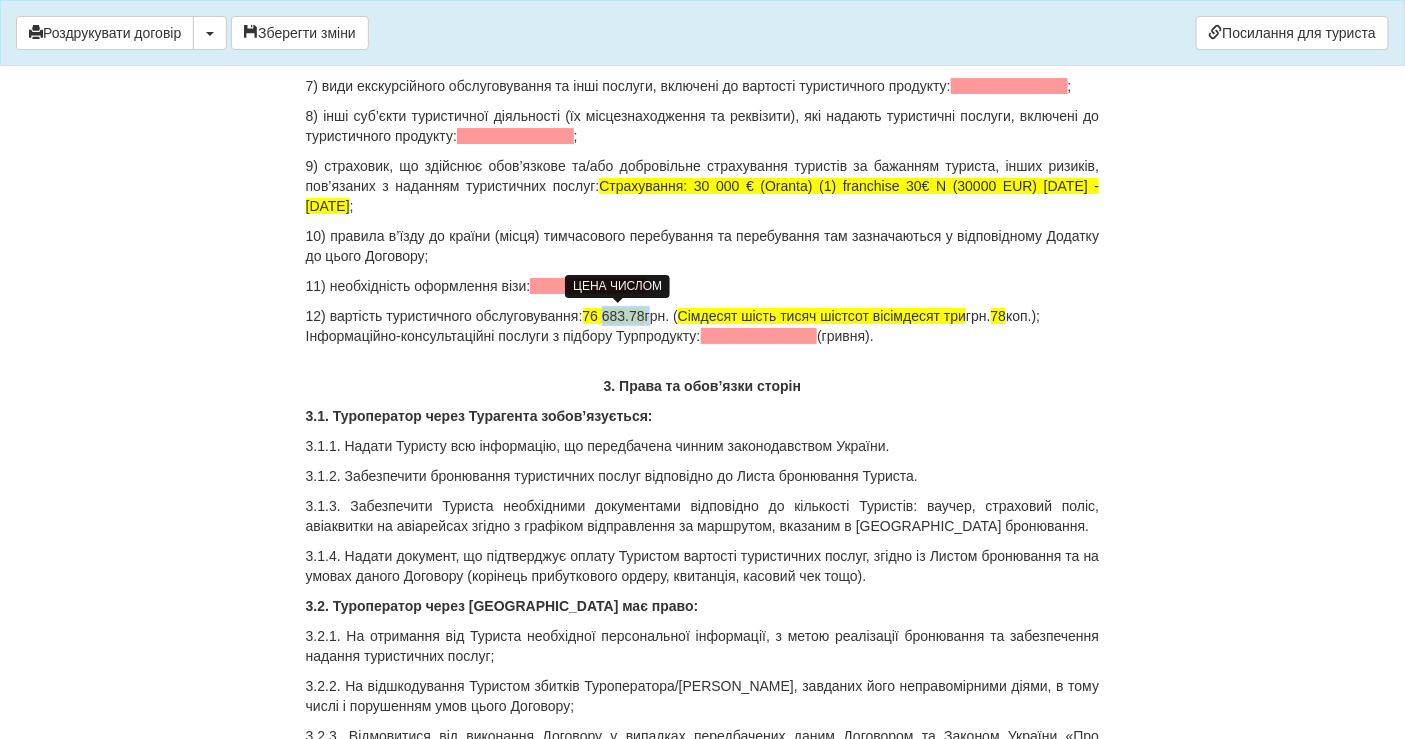 drag, startPoint x: 652, startPoint y: 308, endPoint x: 607, endPoint y: 308, distance: 45 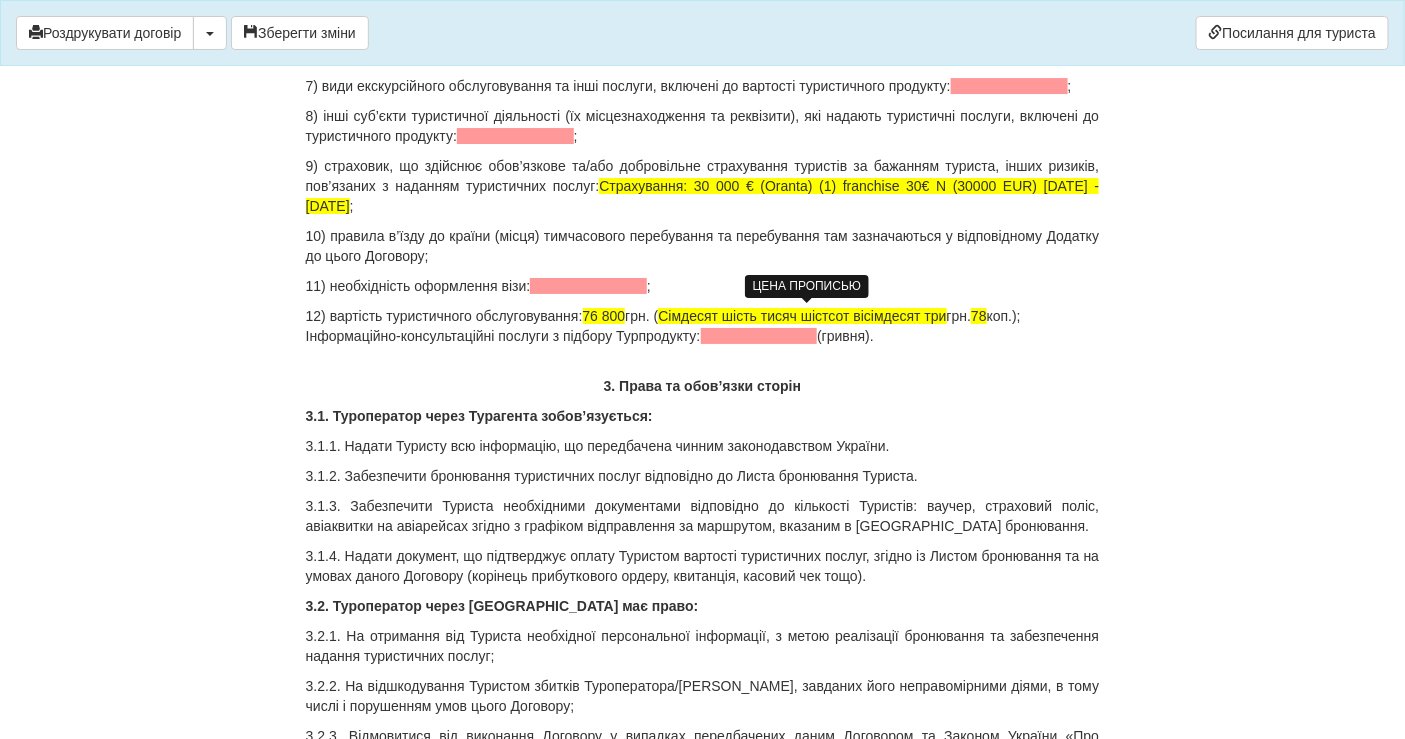 click on "Сімдесят шість тисяч шістсот вісімдесят три" at bounding box center (802, 316) 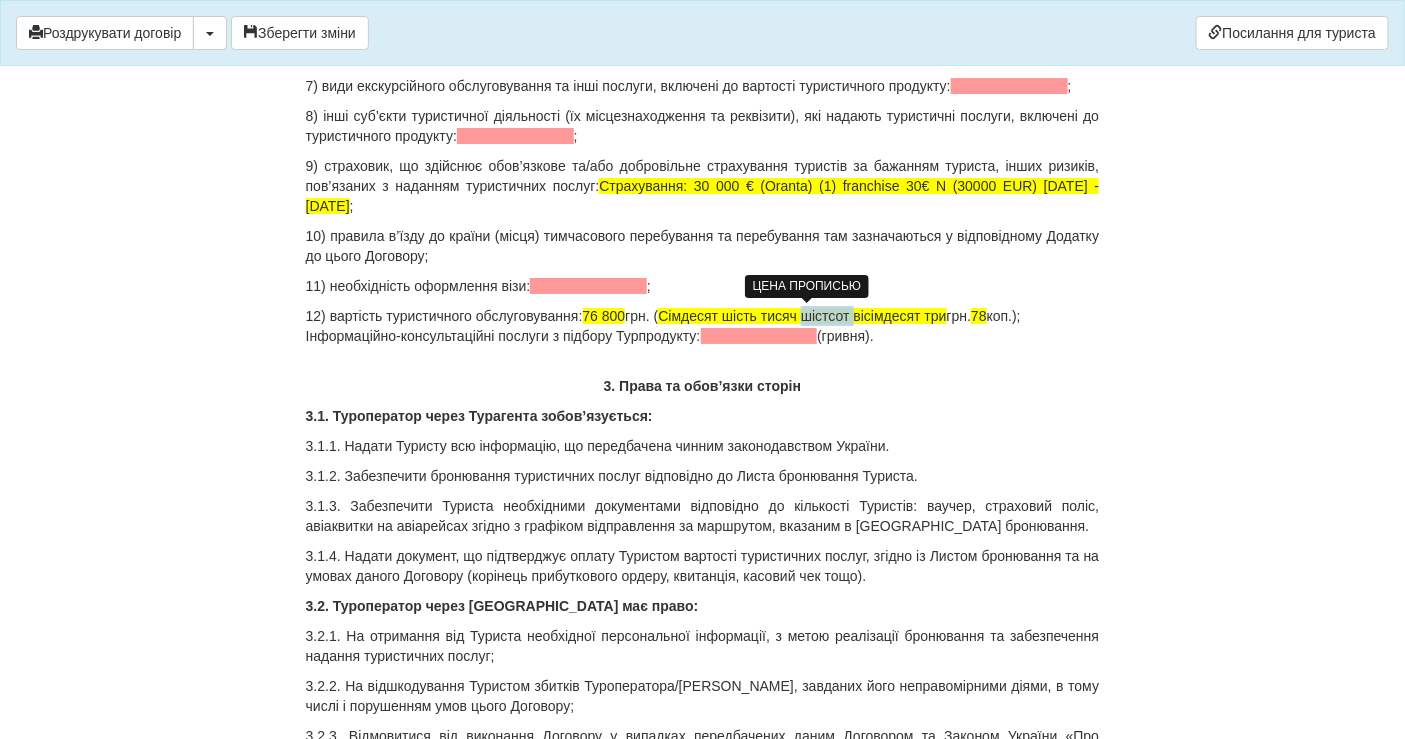 click on "Сімдесят шість тисяч шістсот вісімдесят три" at bounding box center (802, 316) 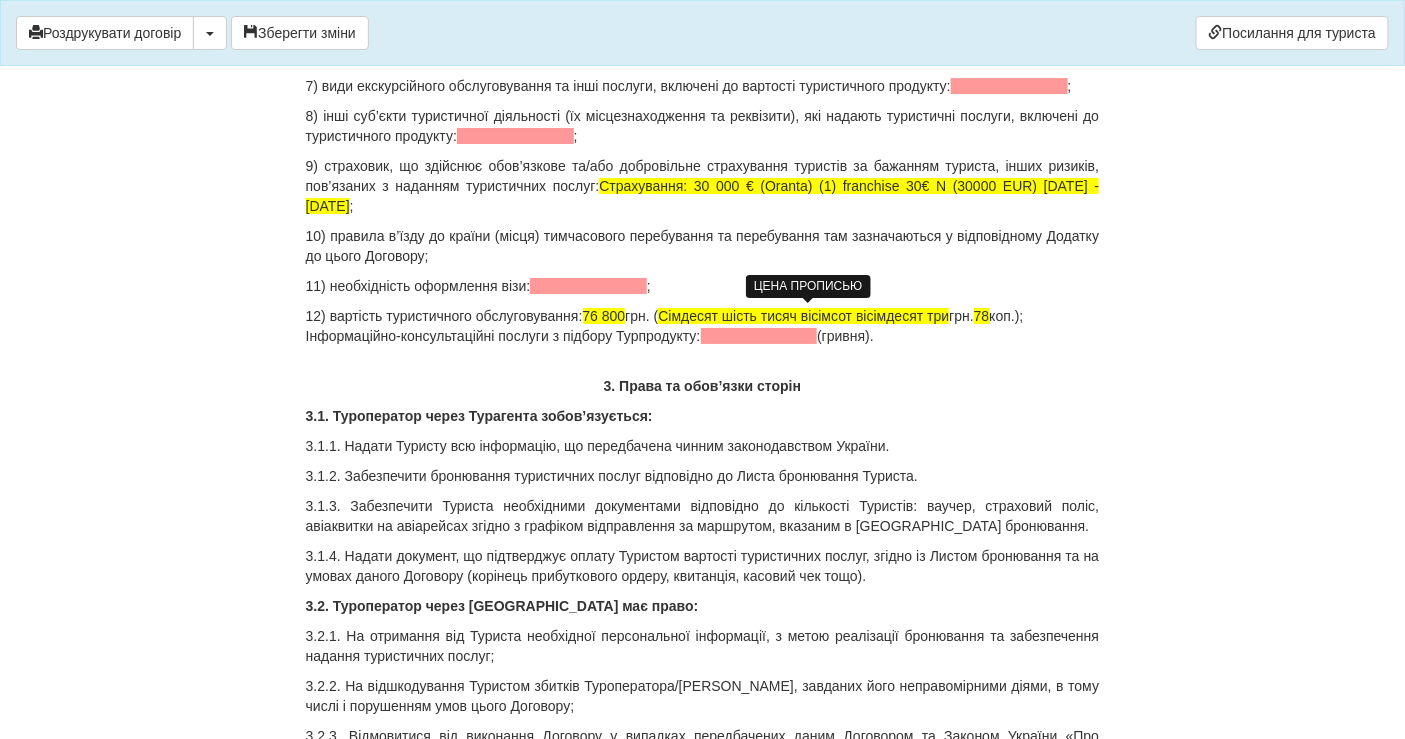 click on "Сімдесят шість тисяч вісімсот вісімдесят три" at bounding box center (803, 316) 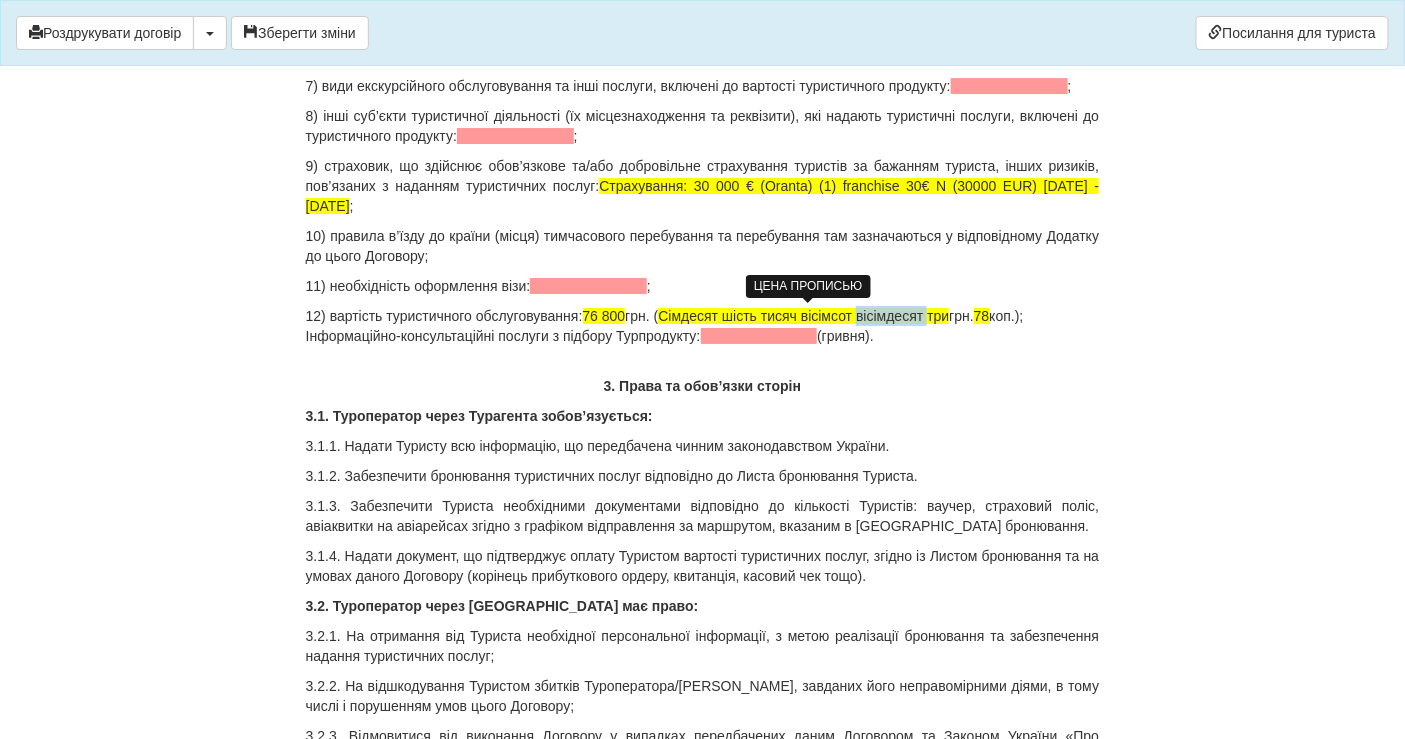 click on "Сімдесят шість тисяч вісімсот вісімдесят три" at bounding box center (803, 316) 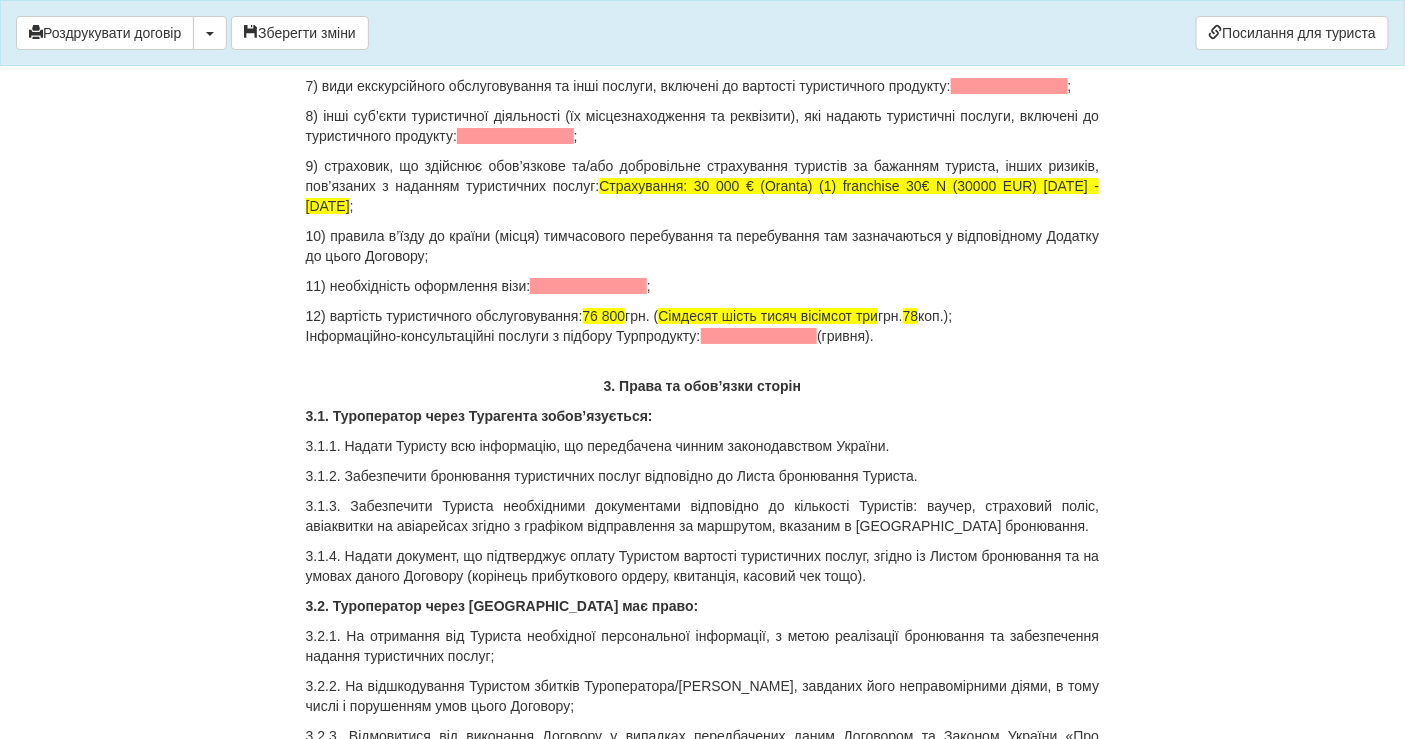 click on "12) вартість туристичного обслуговування:  76 800 грн. ( Сімдесят шість тисяч вісімсот три  грн.  78  коп.);
Інформаційно-консультаційні послуги з підбору Турпродукту:                                  (гривня)." at bounding box center (703, 326) 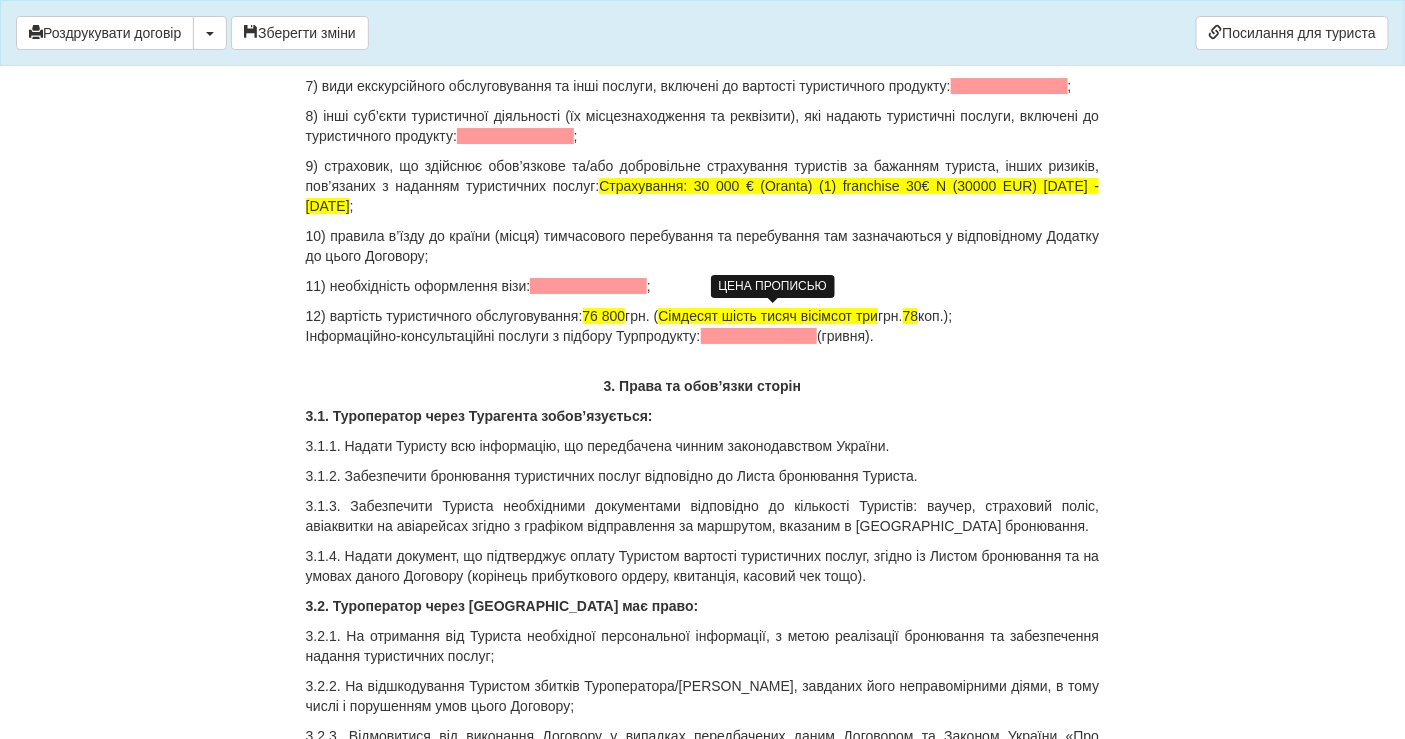 click on "Сімдесят шість тисяч вісімсот три" at bounding box center [768, 316] 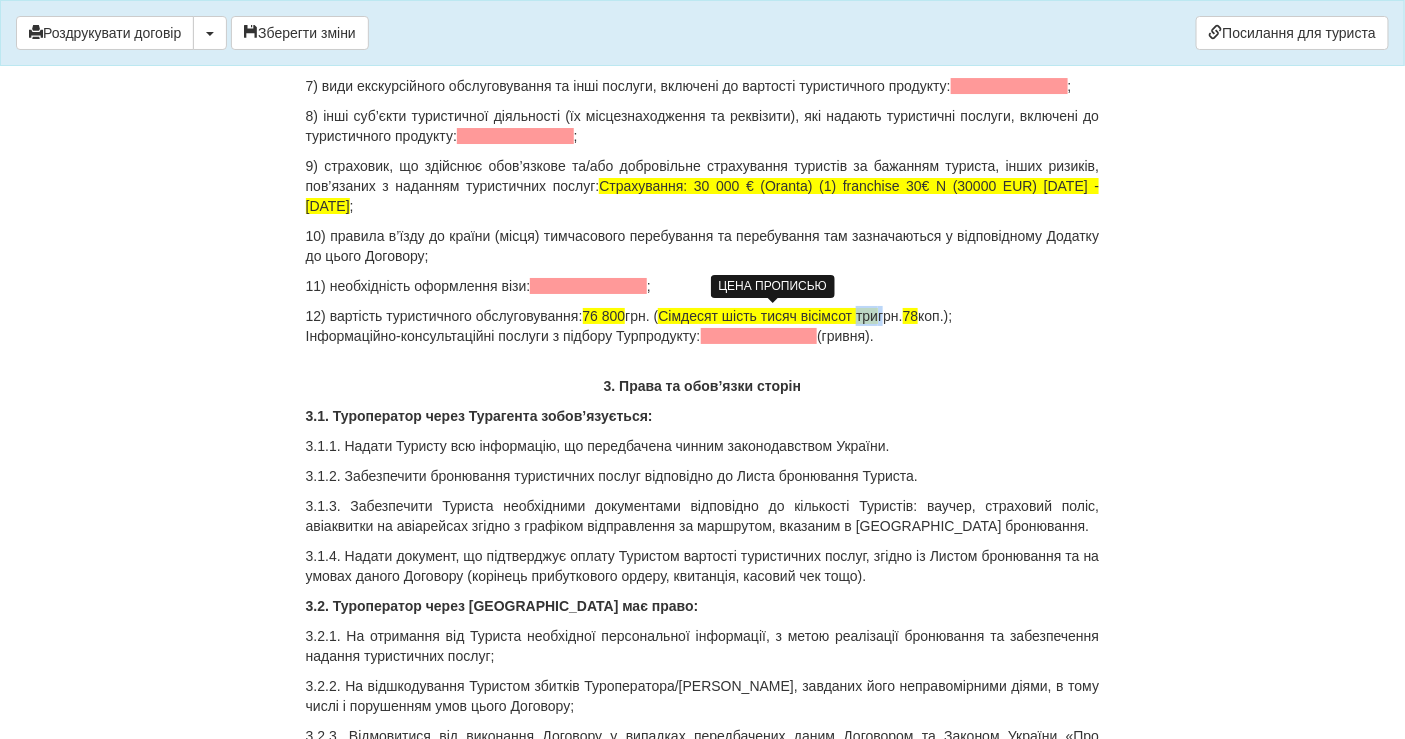 click on "Сімдесят шість тисяч вісімсот три" at bounding box center [768, 316] 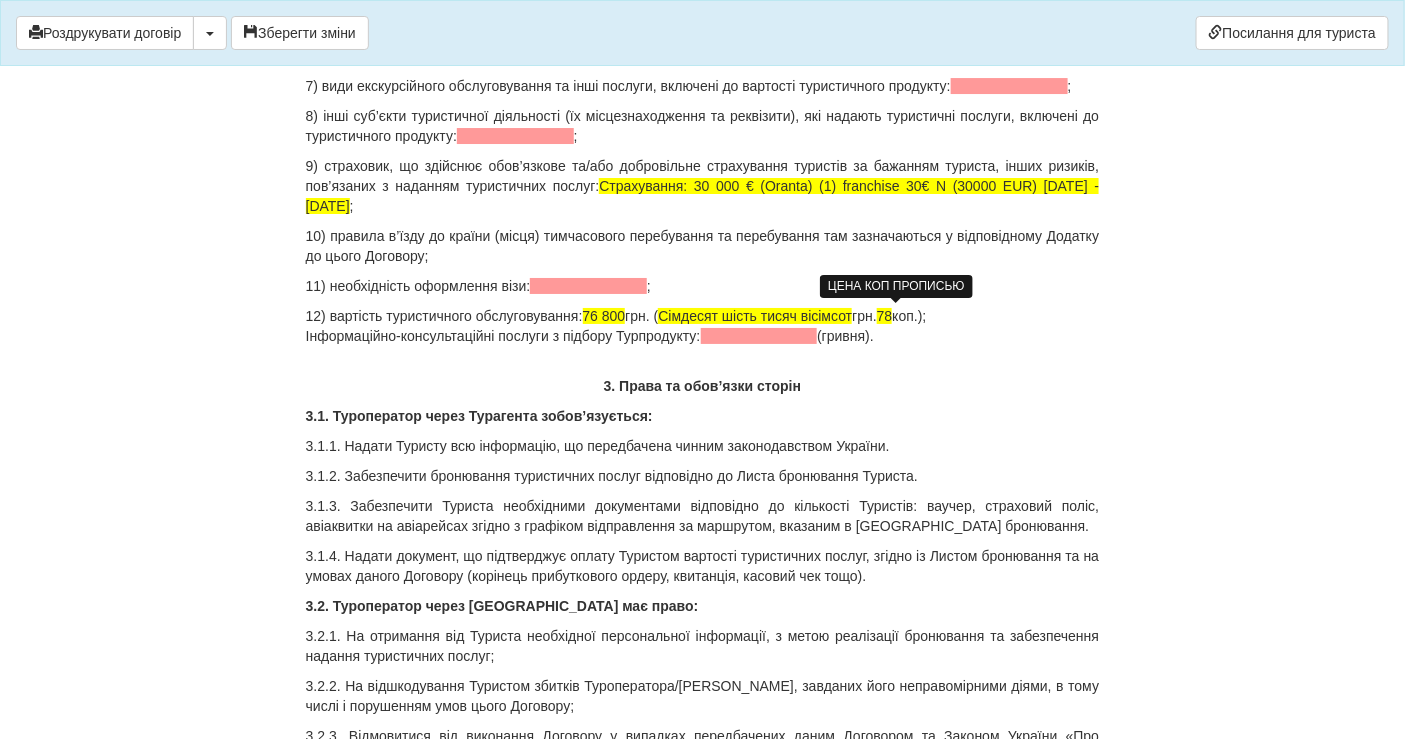 click on "78" at bounding box center (885, 316) 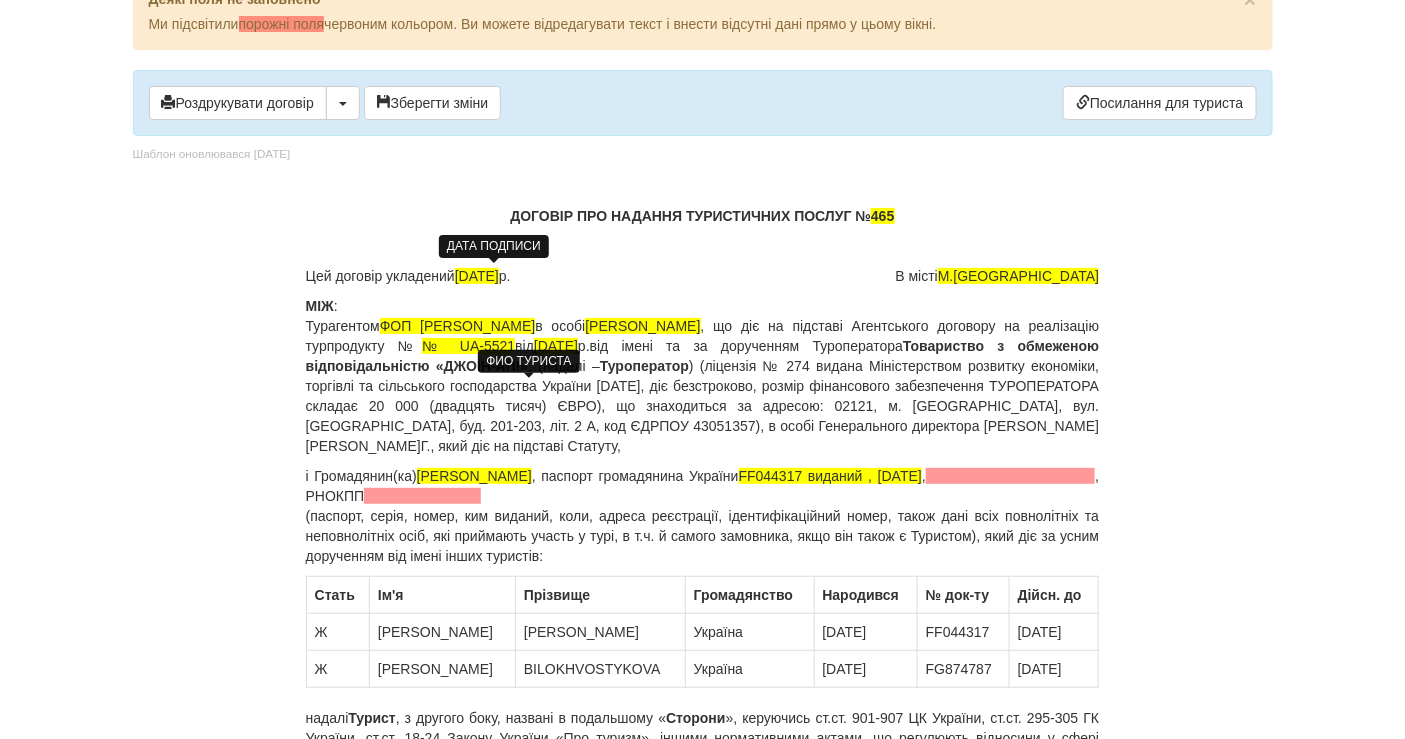 scroll, scrollTop: 0, scrollLeft: 0, axis: both 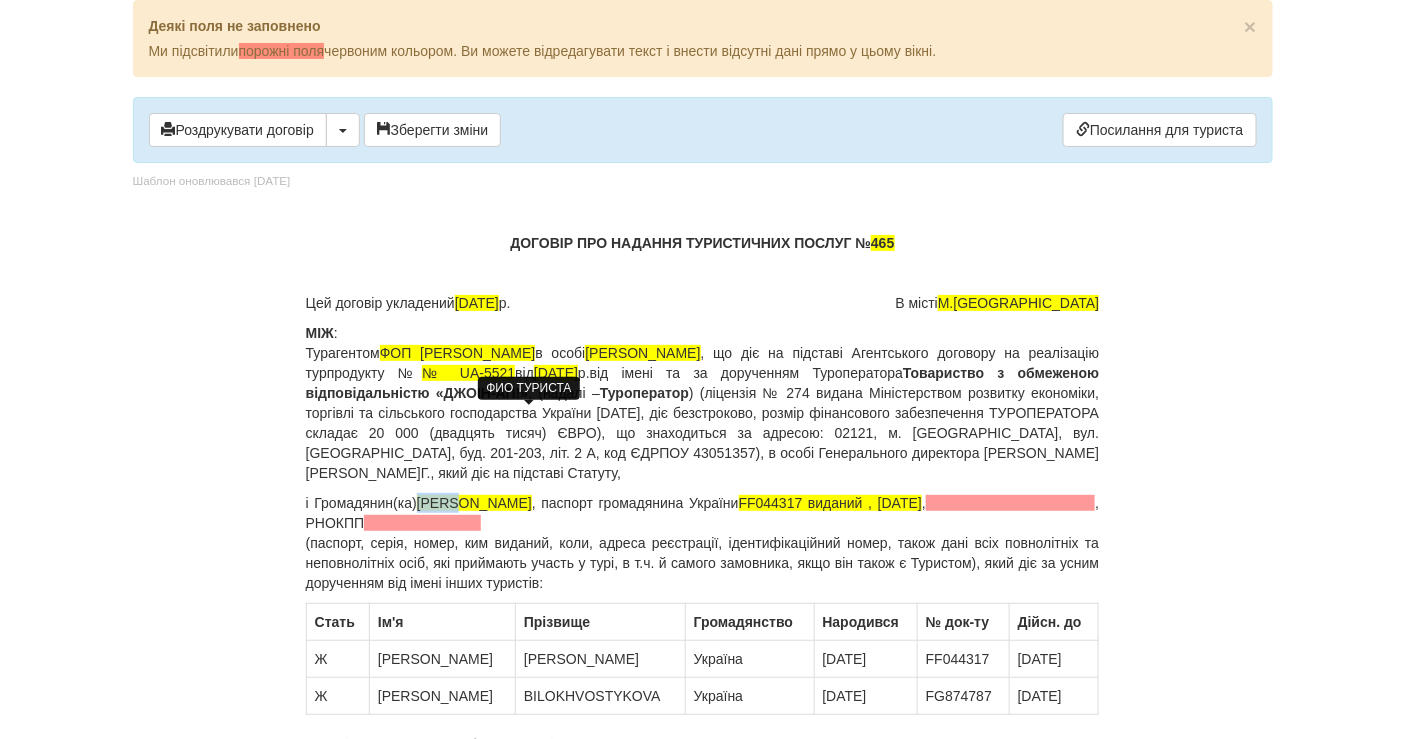 drag, startPoint x: 428, startPoint y: 491, endPoint x: 460, endPoint y: 486, distance: 32.38827 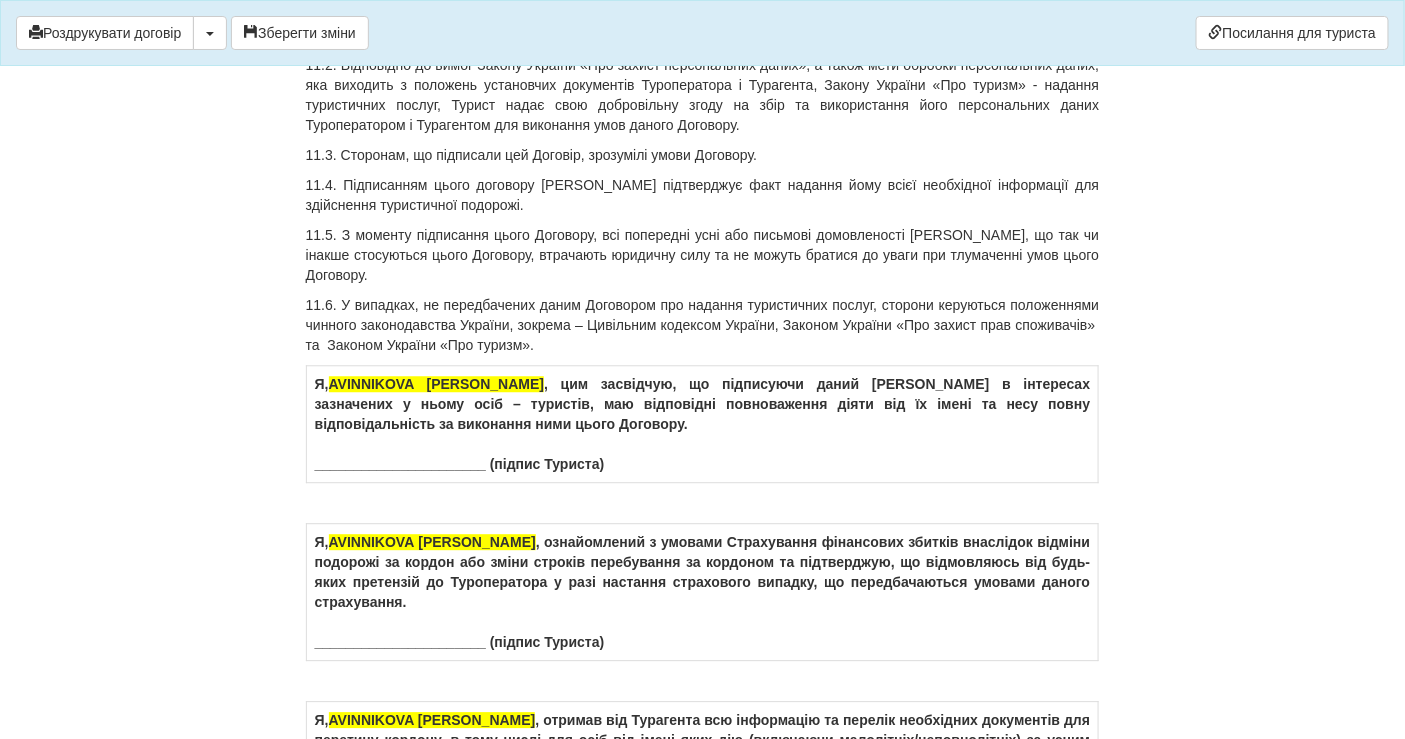 scroll, scrollTop: 11666, scrollLeft: 0, axis: vertical 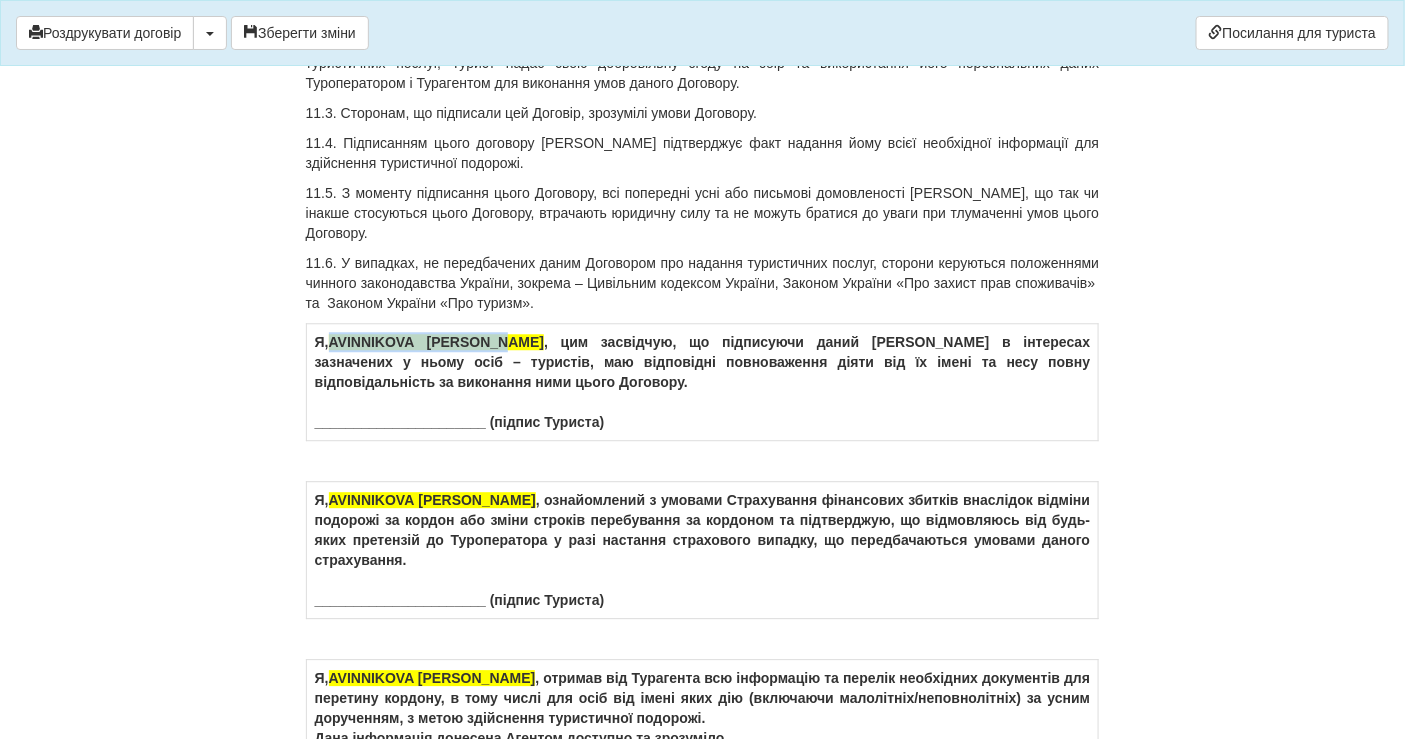 drag, startPoint x: 513, startPoint y: 498, endPoint x: 332, endPoint y: 492, distance: 181.09943 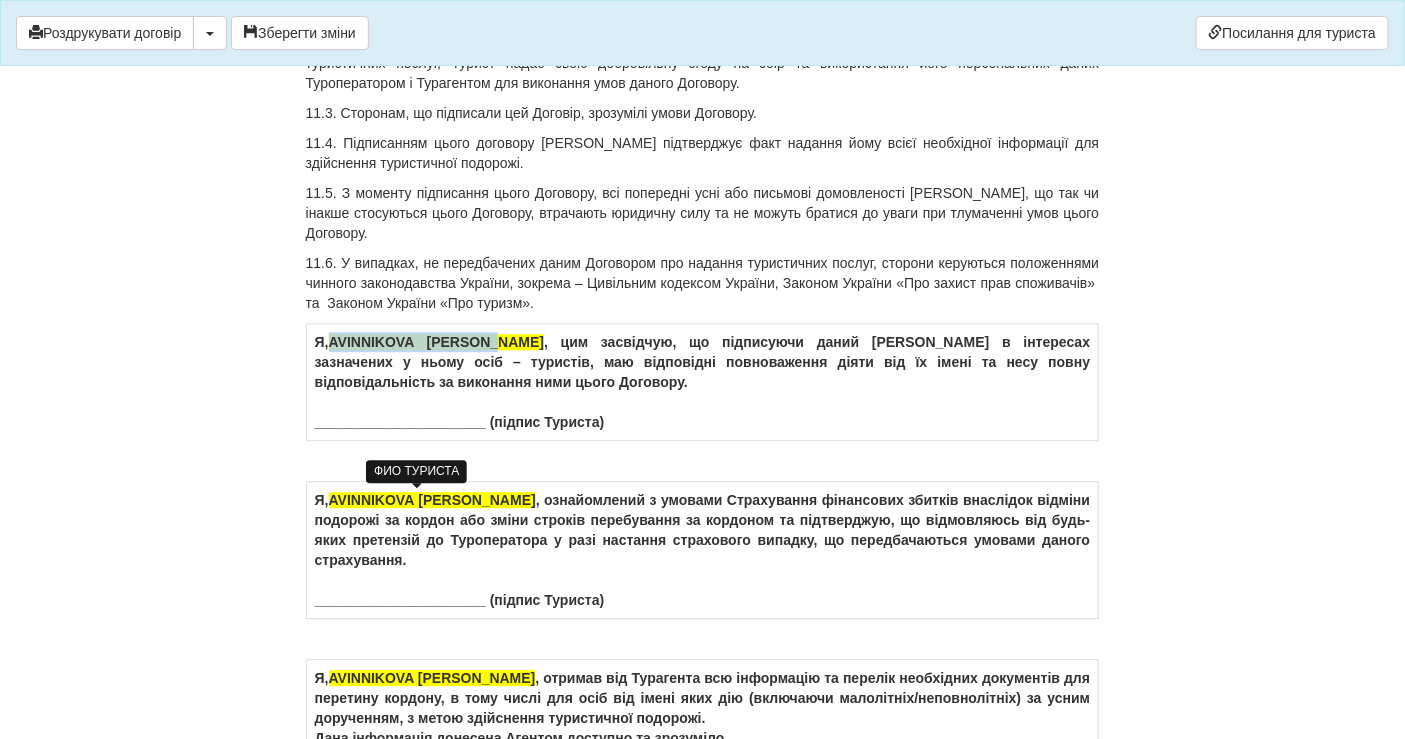 drag, startPoint x: 332, startPoint y: 492, endPoint x: 499, endPoint y: 491, distance: 167.00299 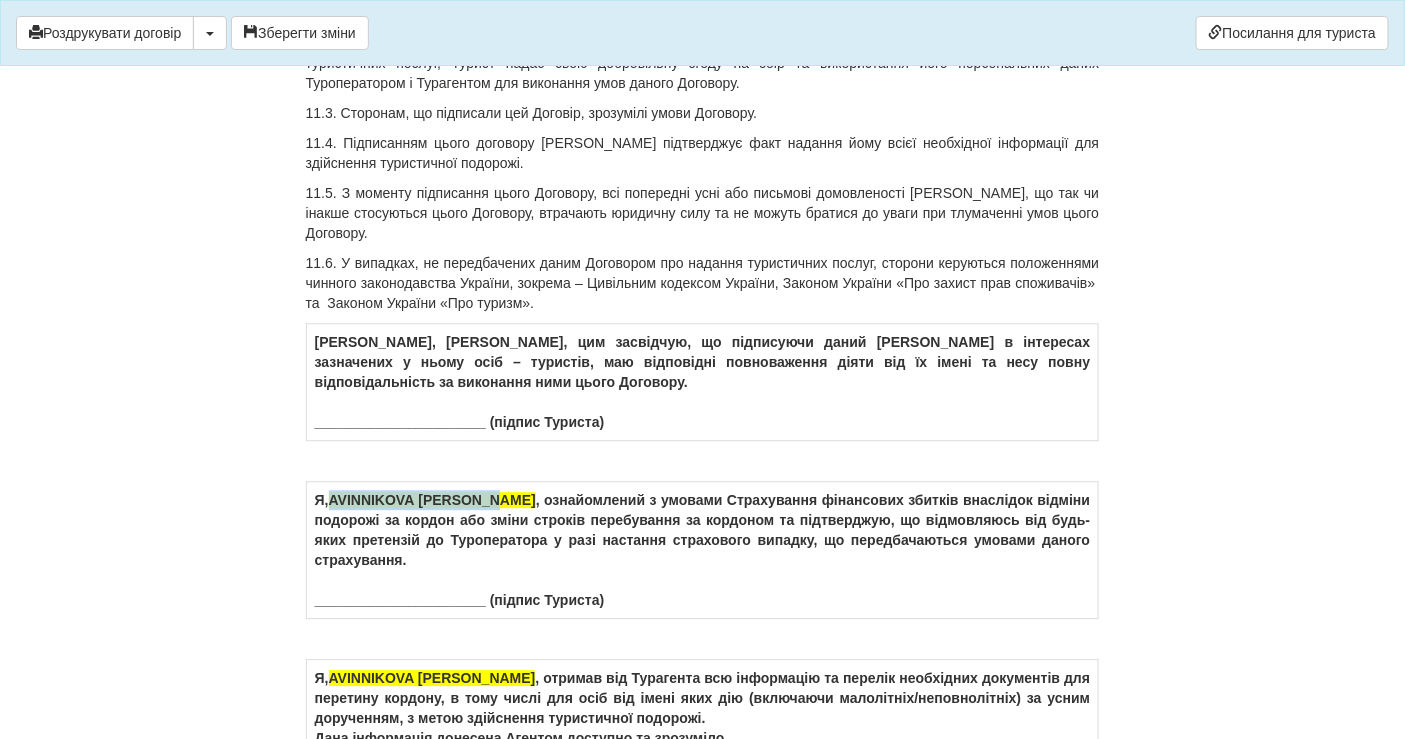 drag, startPoint x: 516, startPoint y: 652, endPoint x: 338, endPoint y: 642, distance: 178.28067 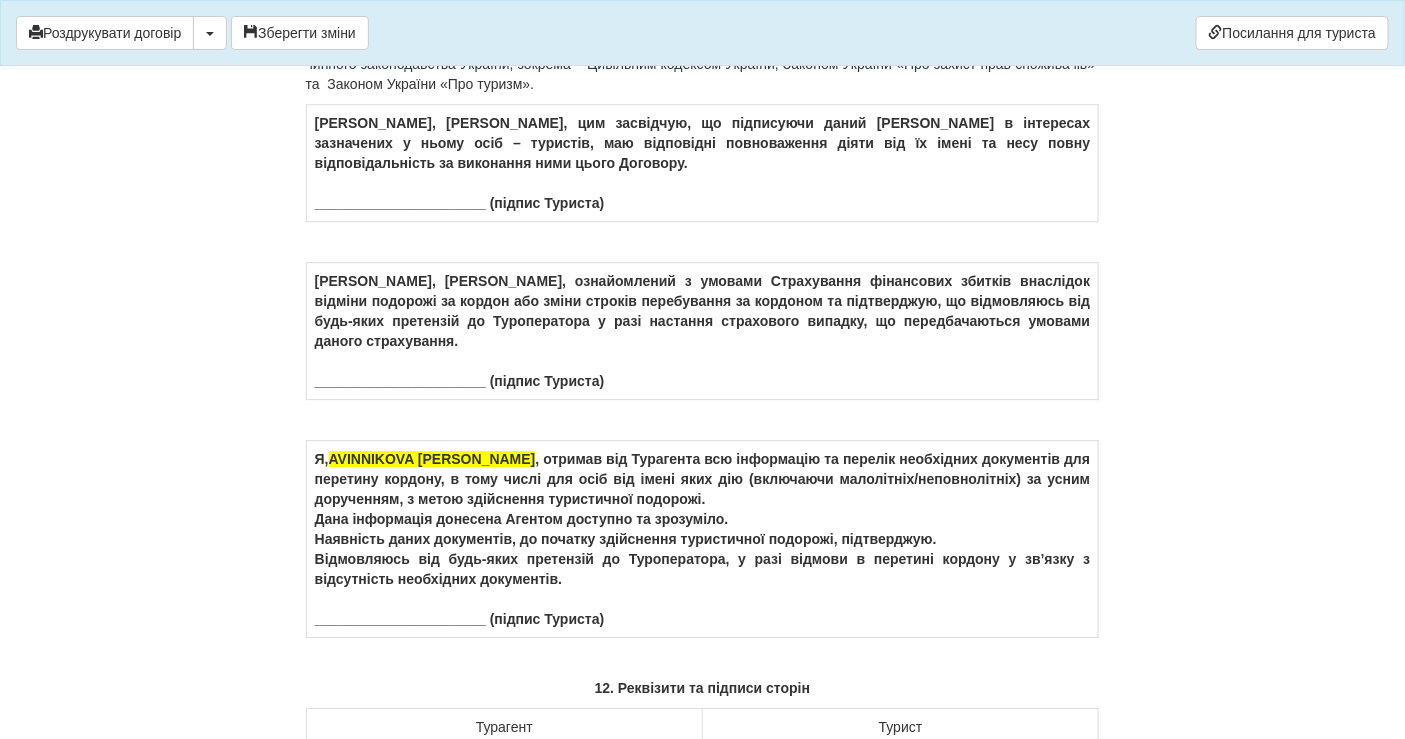 scroll, scrollTop: 11888, scrollLeft: 0, axis: vertical 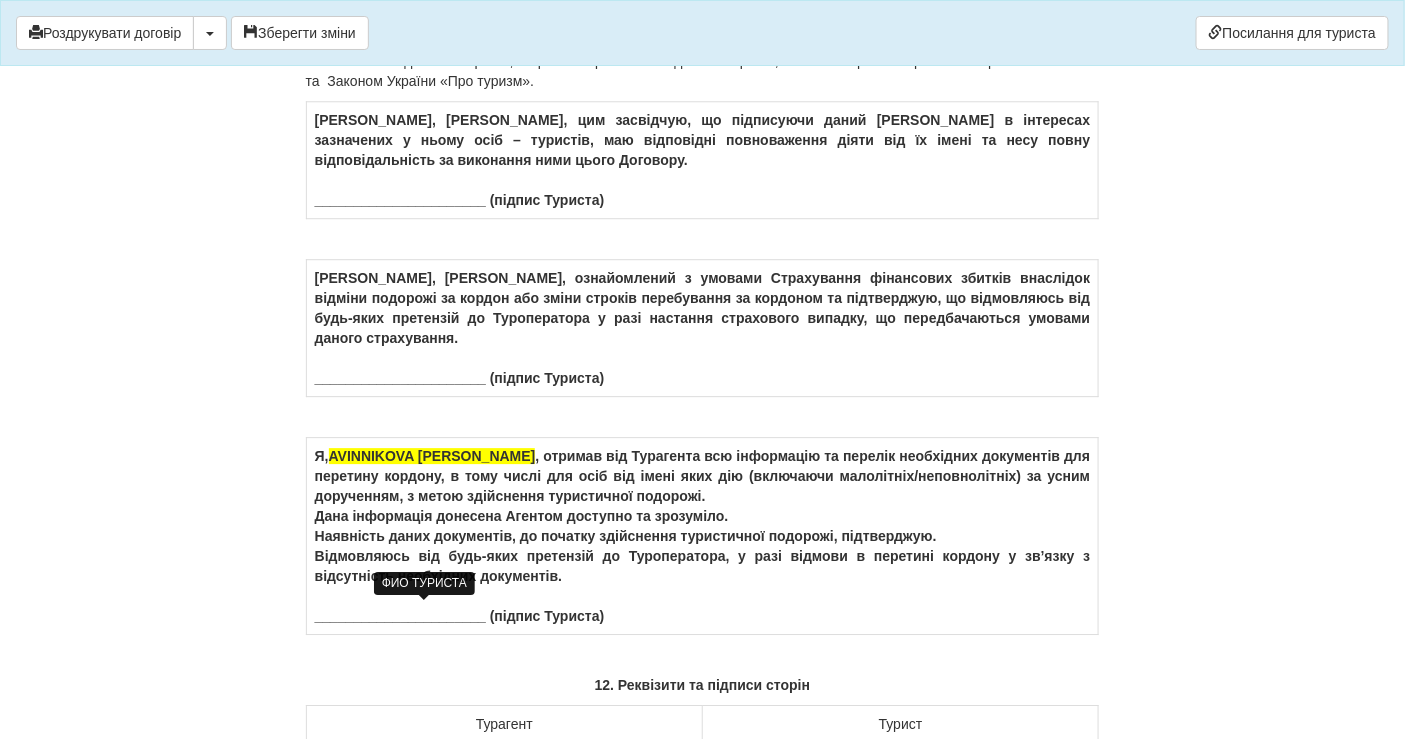 click on "AVINNIKOVA [PERSON_NAME]" at bounding box center (432, 456) 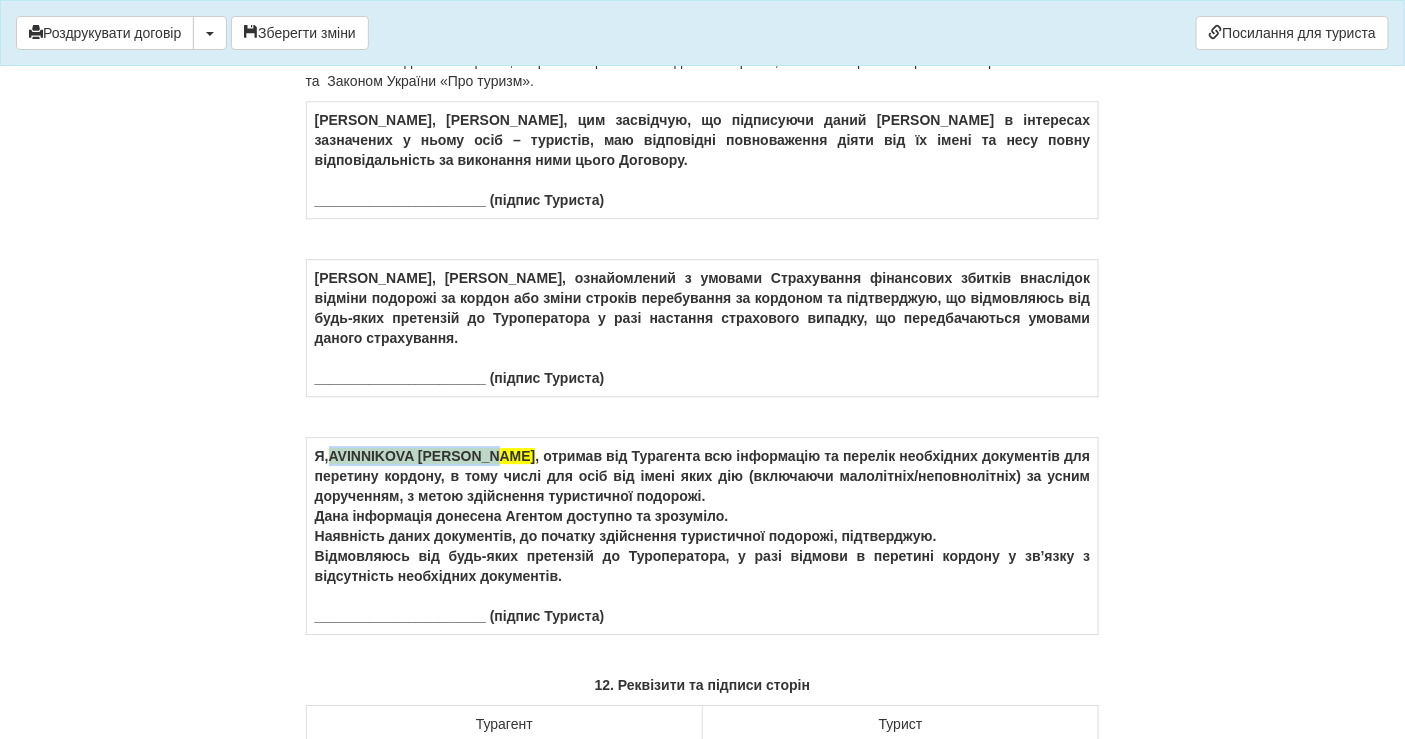 drag, startPoint x: 513, startPoint y: 609, endPoint x: 331, endPoint y: 606, distance: 182.02472 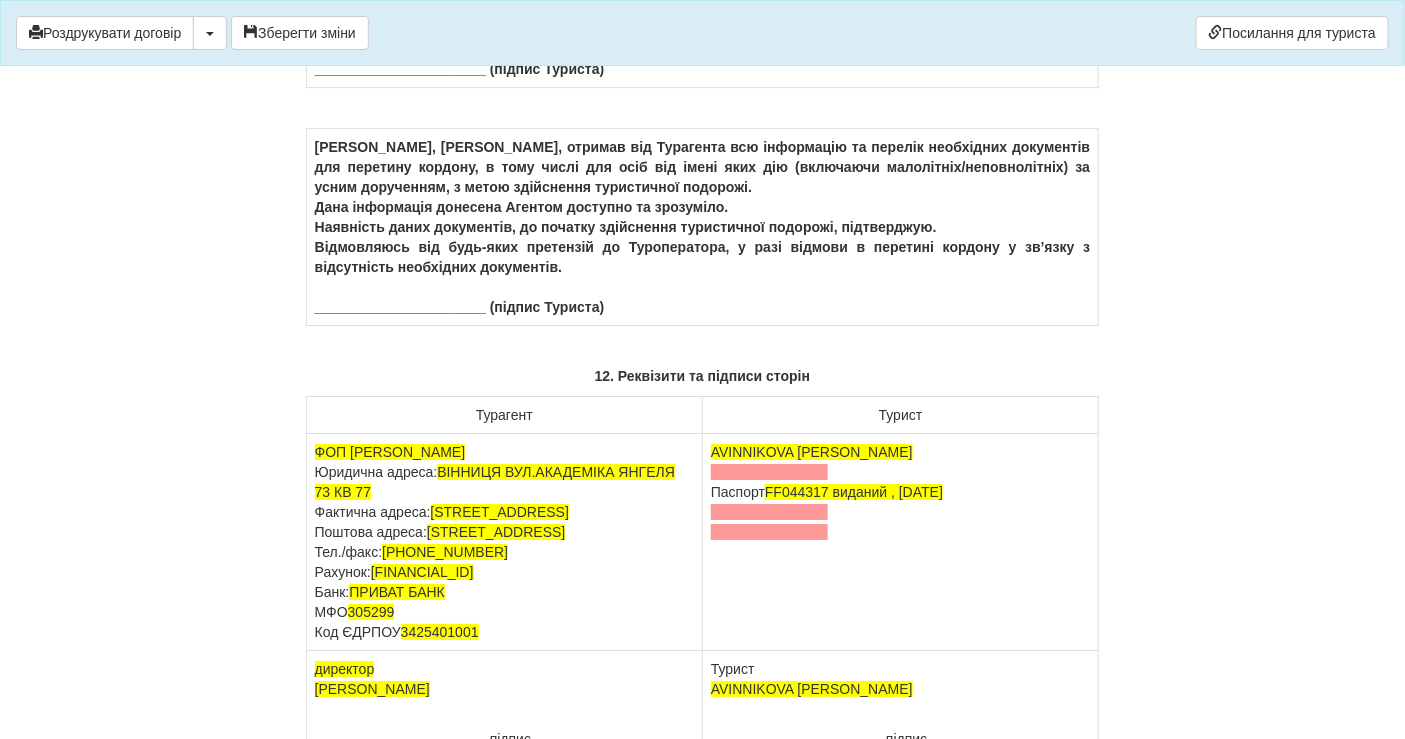 scroll, scrollTop: 12222, scrollLeft: 0, axis: vertical 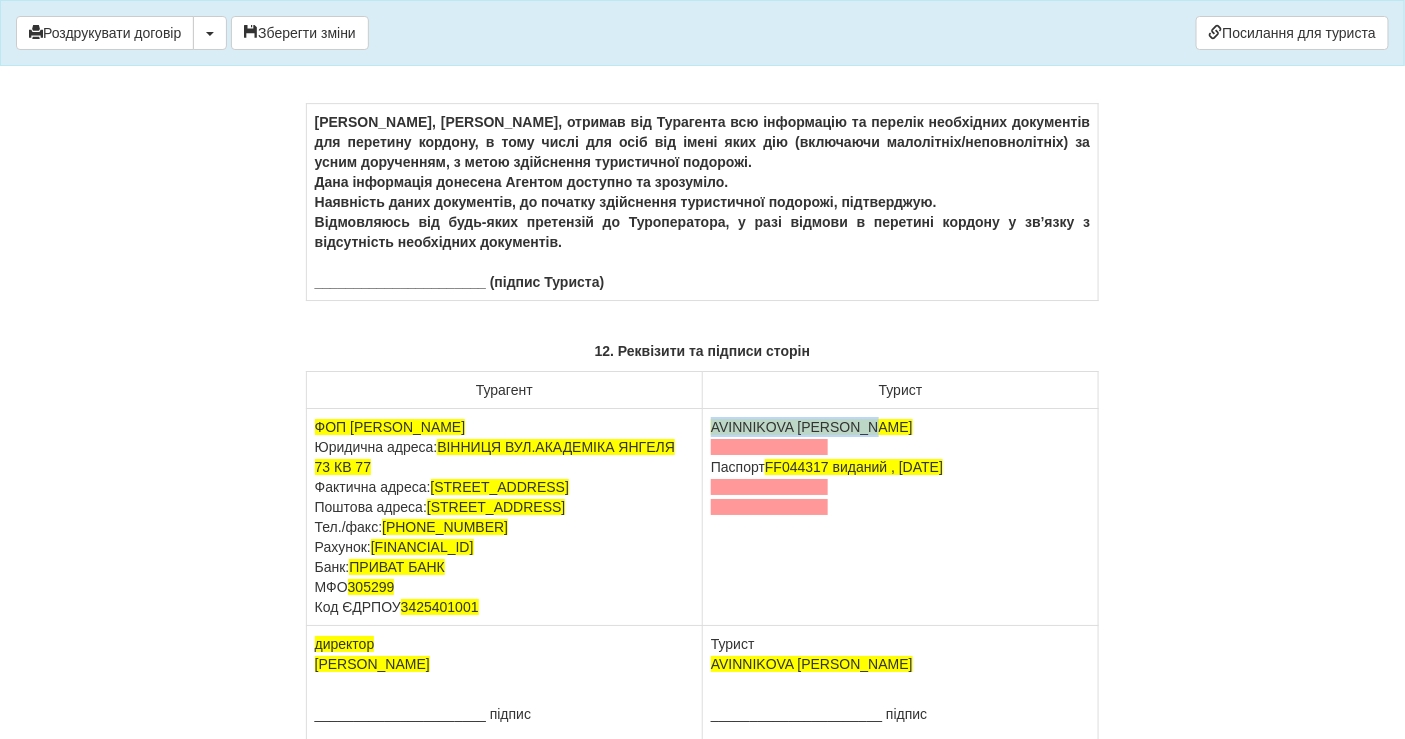 drag, startPoint x: 884, startPoint y: 575, endPoint x: 715, endPoint y: 570, distance: 169.07394 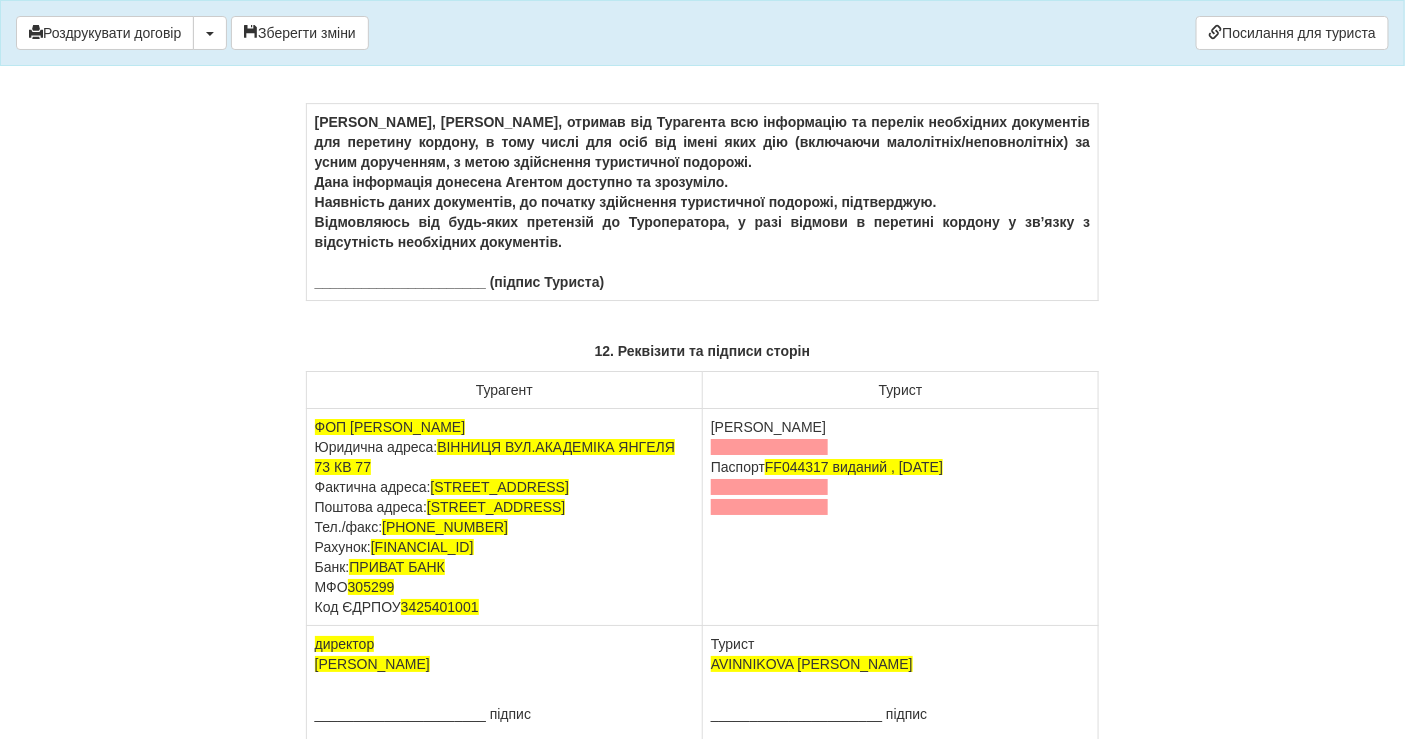 click on "[PERSON_NAME]
Паспорт  [PASSPORT] виданий , [DATE]" at bounding box center [901, 517] 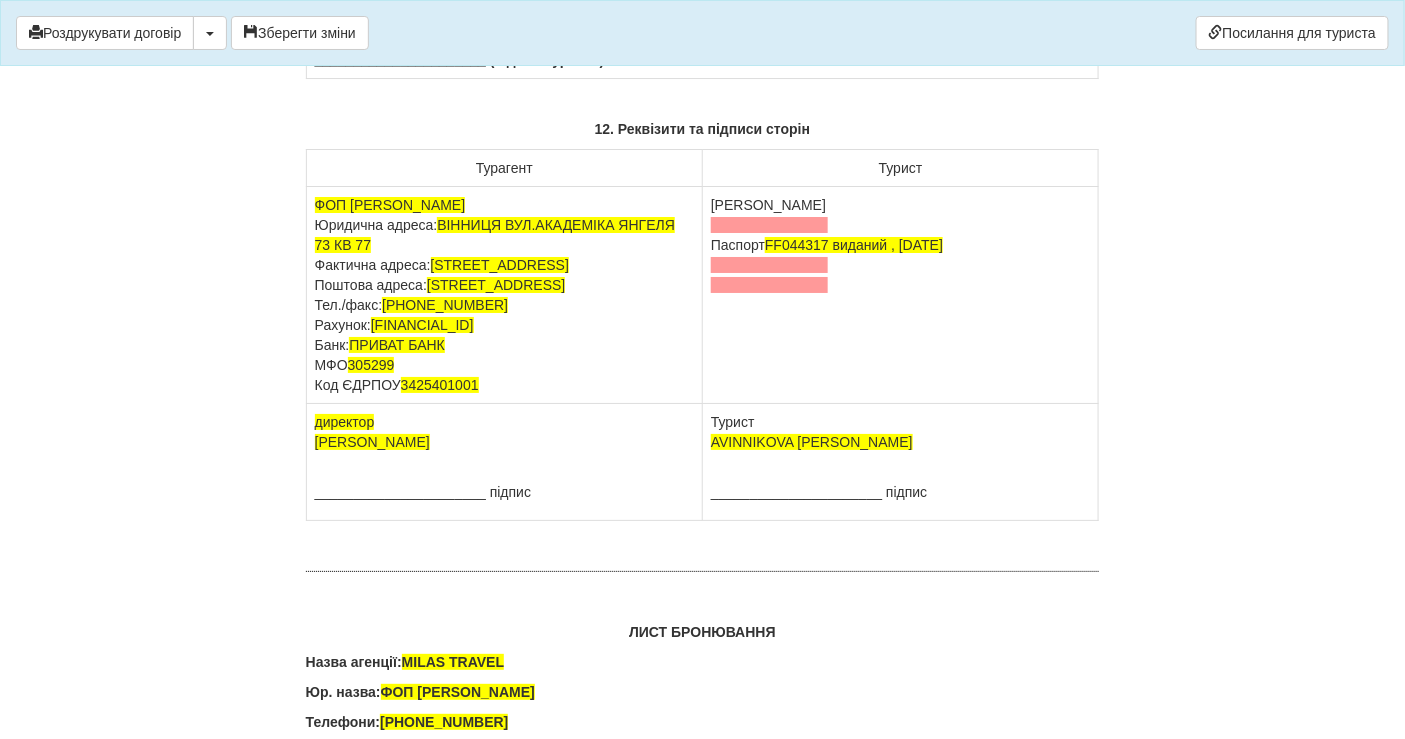 scroll, scrollTop: 12666, scrollLeft: 0, axis: vertical 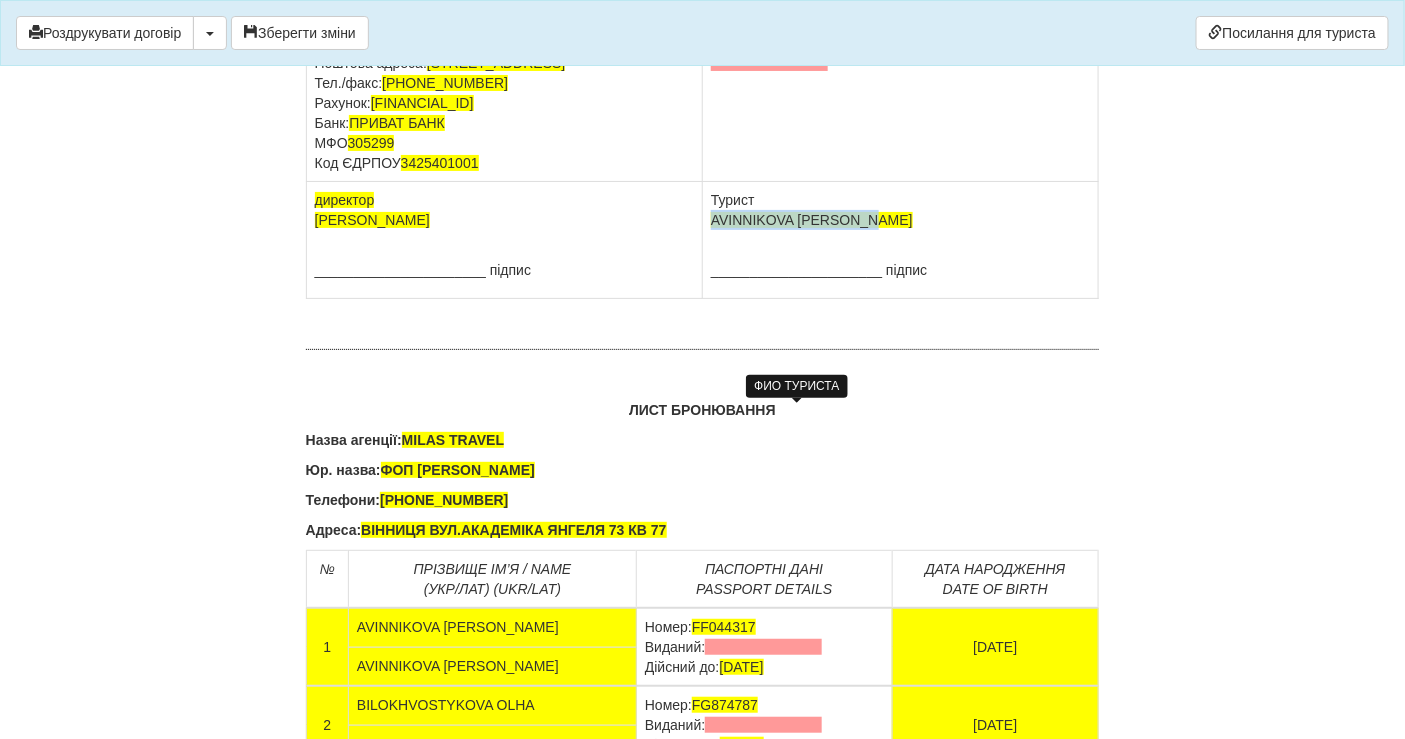 drag, startPoint x: 888, startPoint y: 412, endPoint x: 713, endPoint y: 416, distance: 175.04572 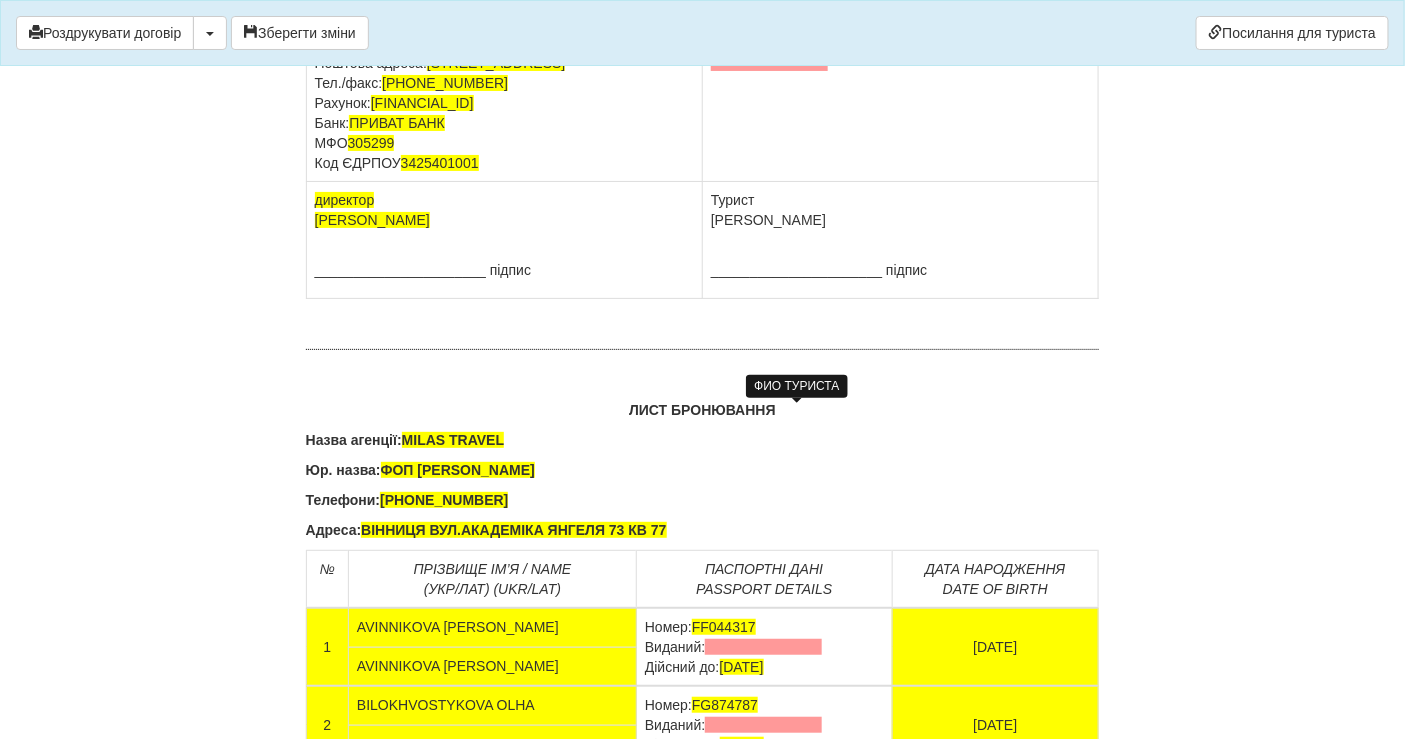 click on "Турист
[PERSON_NAME]
______________________  підпис" at bounding box center [901, 240] 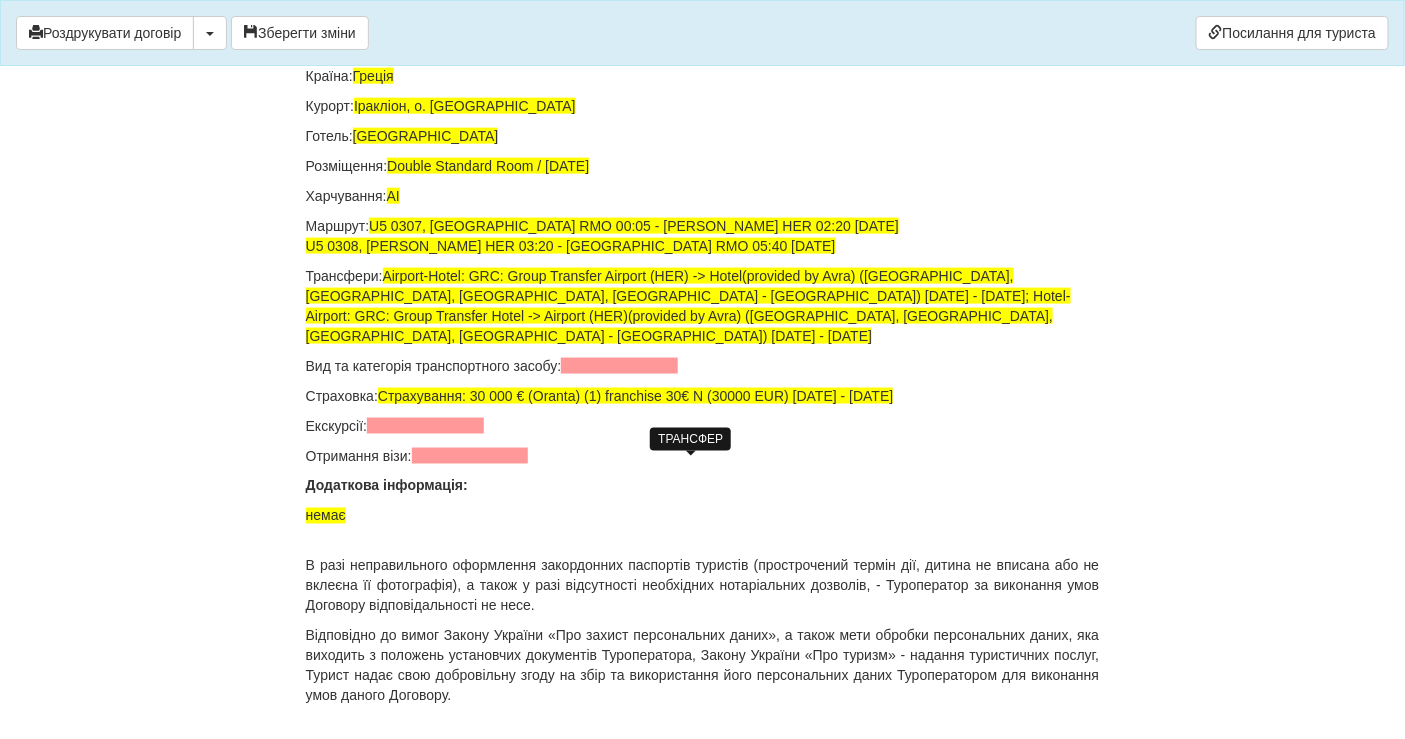 scroll, scrollTop: 13852, scrollLeft: 0, axis: vertical 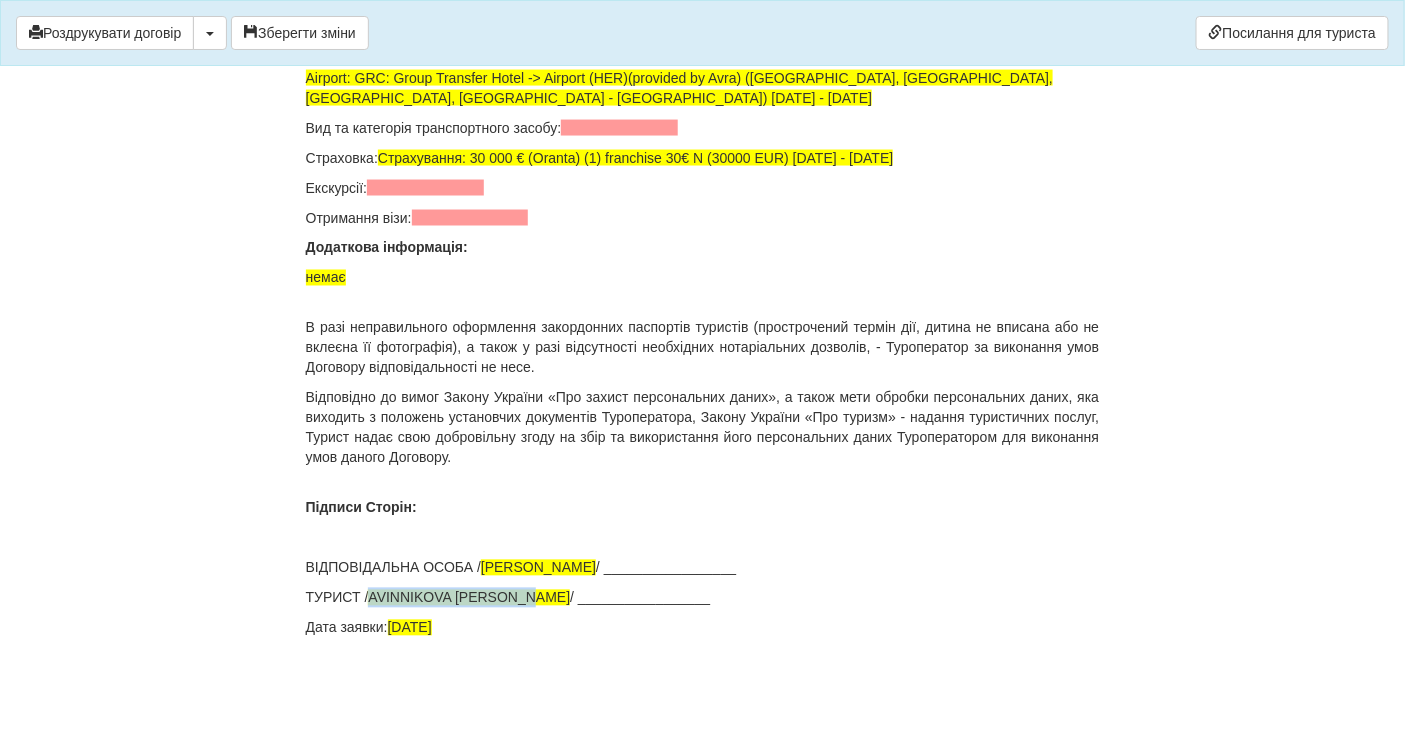 drag, startPoint x: 542, startPoint y: 600, endPoint x: 376, endPoint y: 590, distance: 166.30093 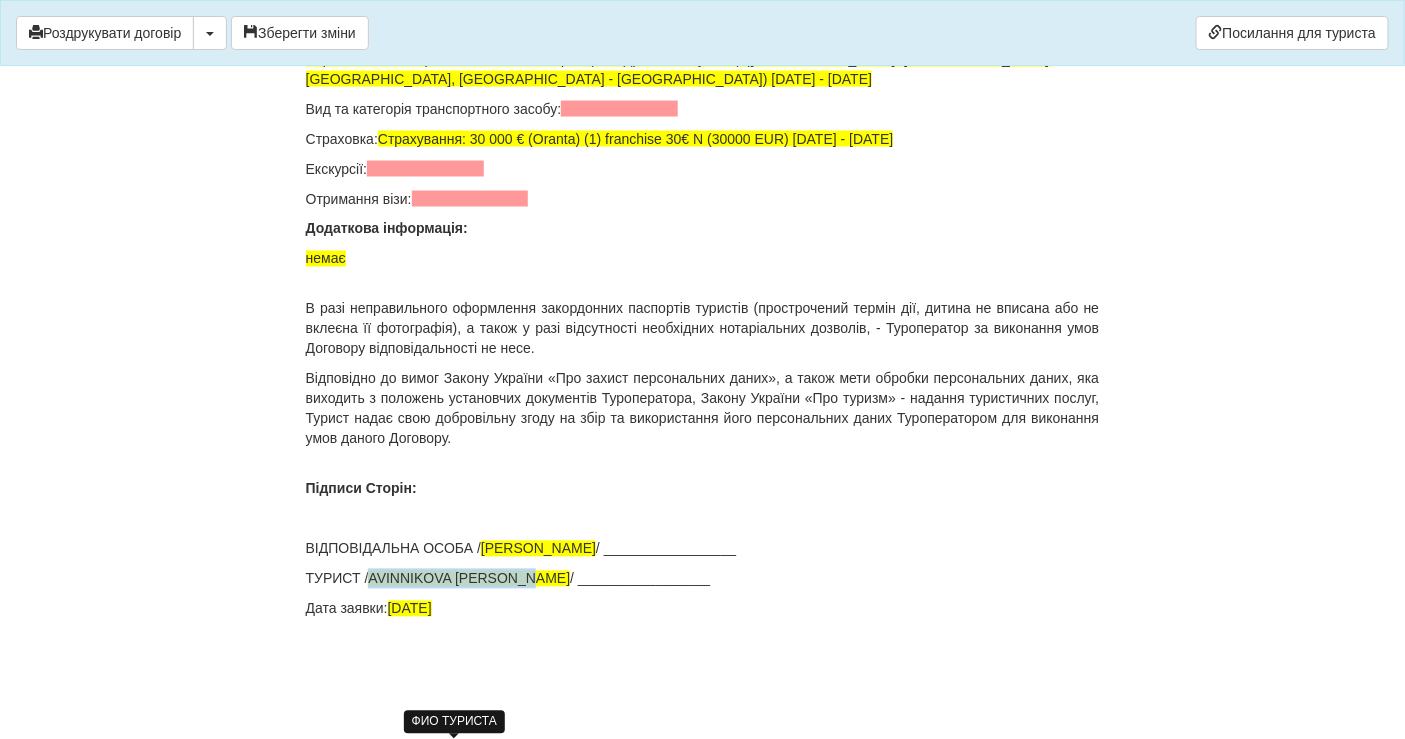 drag, startPoint x: 371, startPoint y: 598, endPoint x: 537, endPoint y: 598, distance: 166 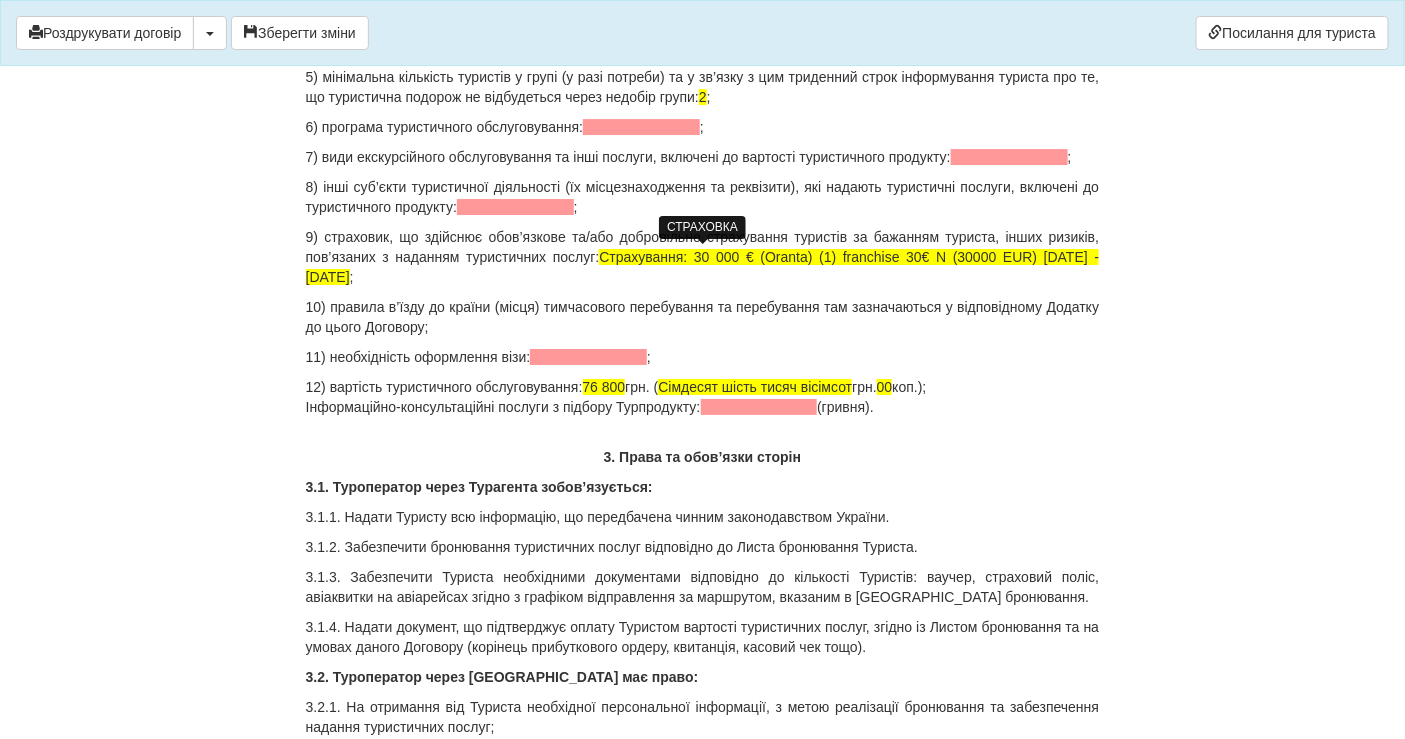 scroll, scrollTop: 2185, scrollLeft: 0, axis: vertical 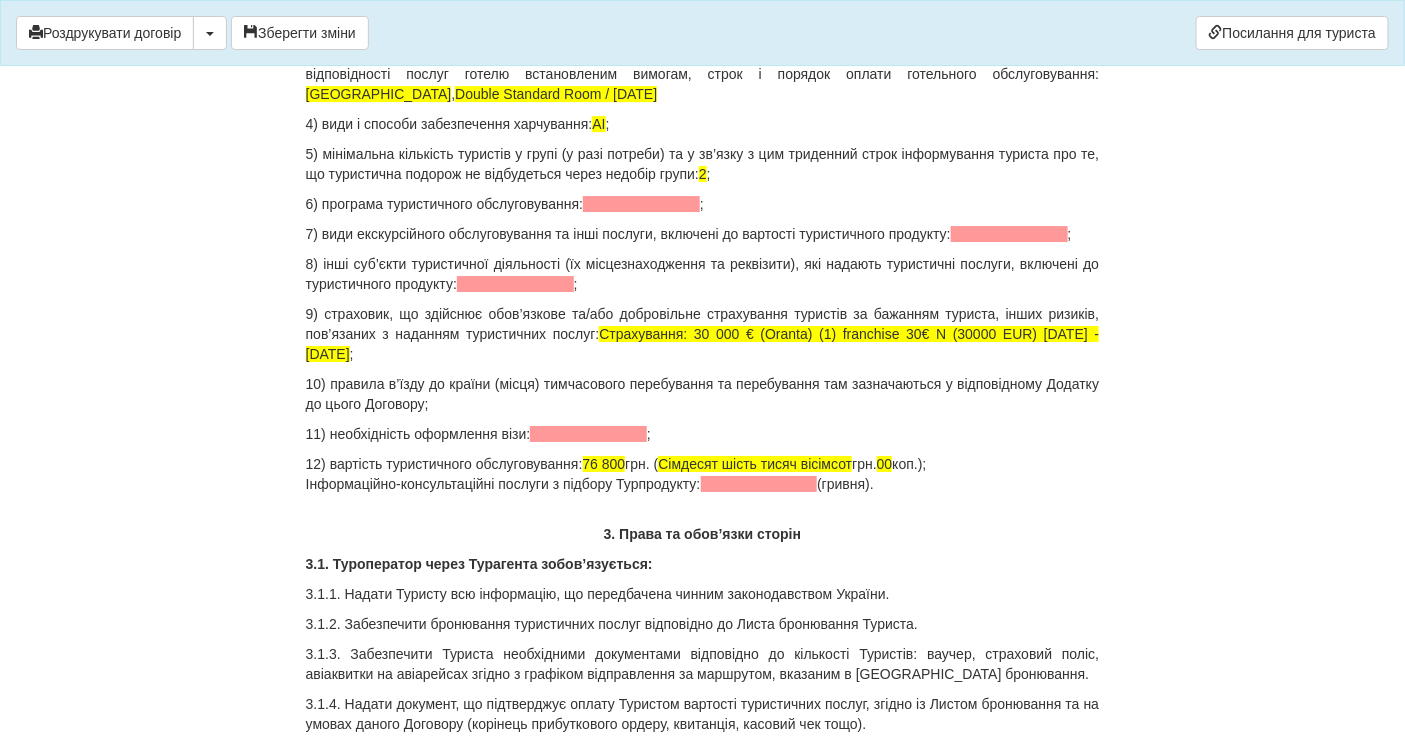 click on "12) вартість туристичного обслуговування:  76 800 грн. ( Сімдесят шість тисяч вісімсот  грн.  00  коп.);
Інформаційно-консультаційні послуги з підбору Турпродукту:                                  (гривня)." at bounding box center (703, 474) 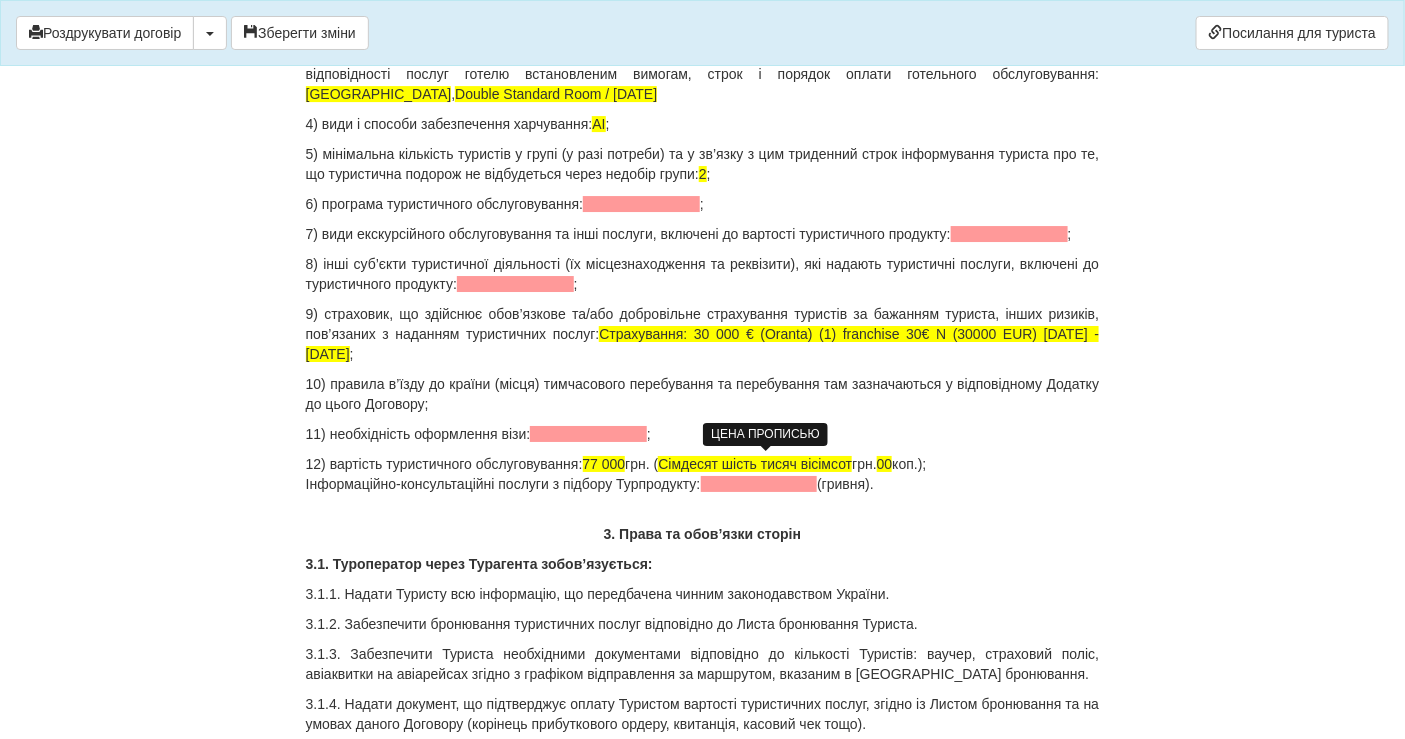click on "Сімдесят шість тисяч вісімсот" at bounding box center (755, 464) 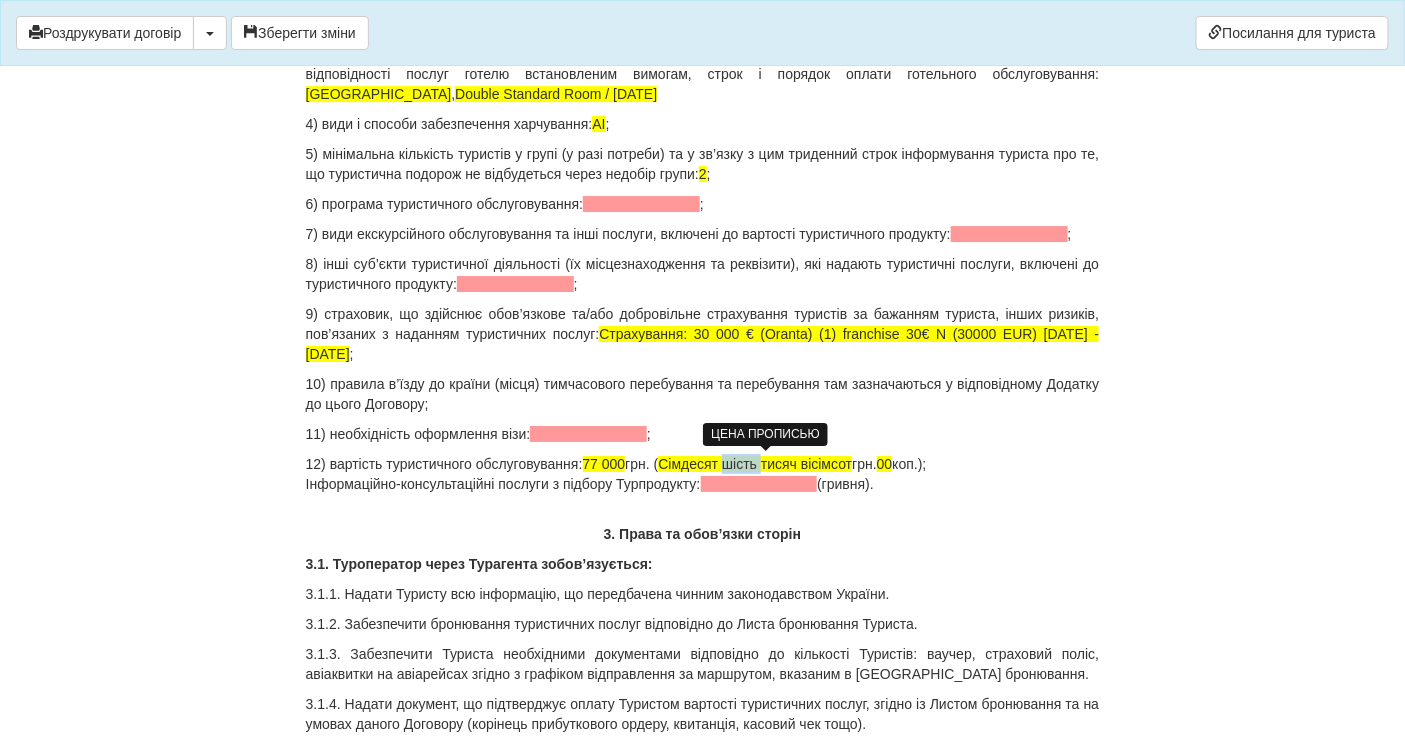 click on "Сімдесят шість тисяч вісімсот" at bounding box center (755, 464) 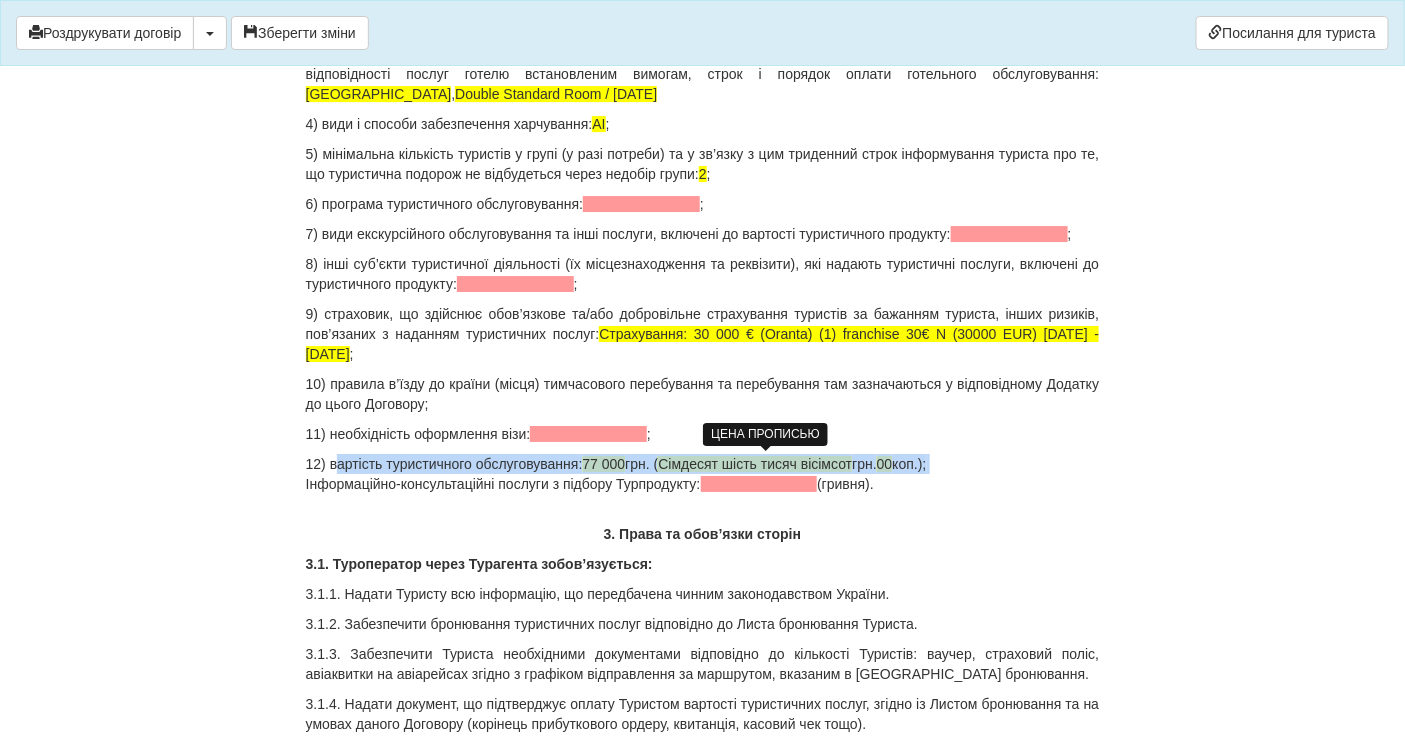 click on "Сімдесят шість тисяч вісімсот" at bounding box center (755, 464) 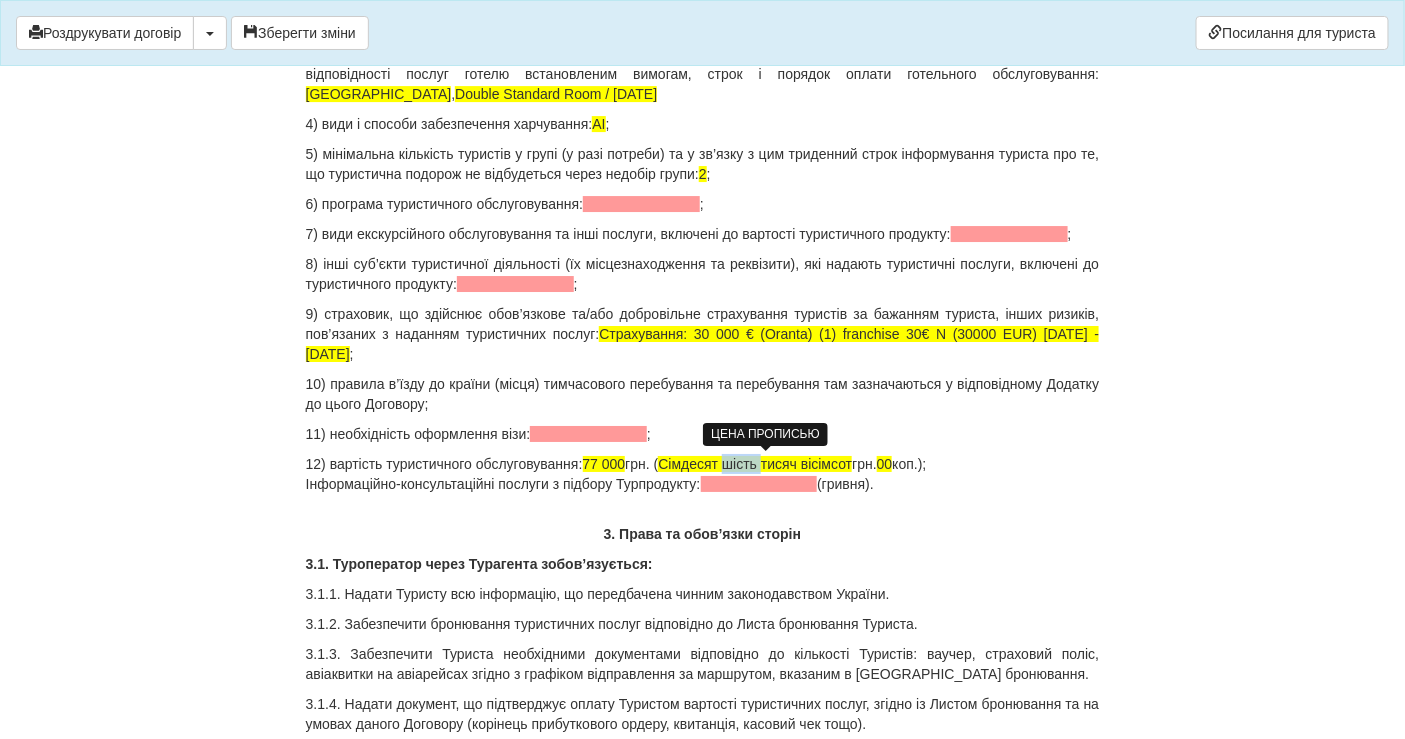 click on "Сімдесят шість тисяч вісімсот" at bounding box center (755, 464) 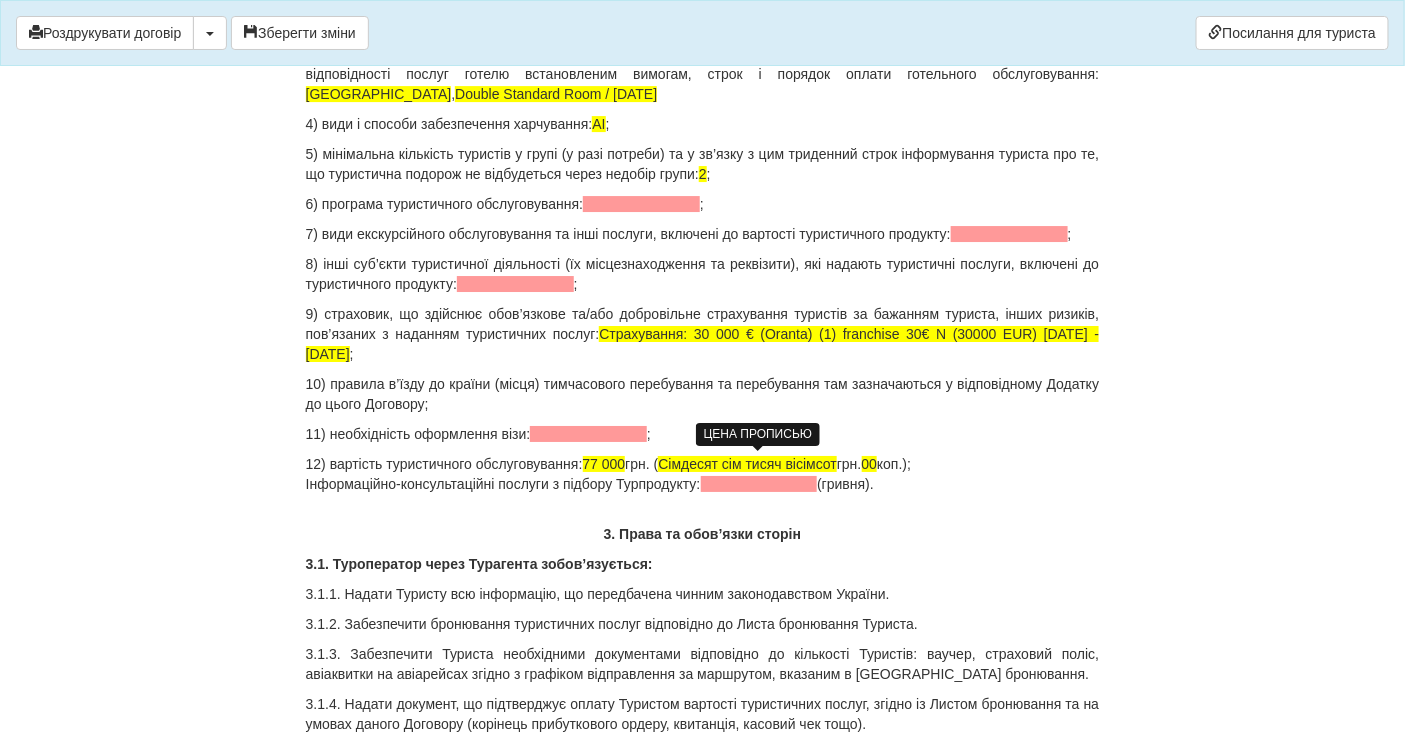 click on "Сімдесят сім тисяч вісімсот" at bounding box center (747, 464) 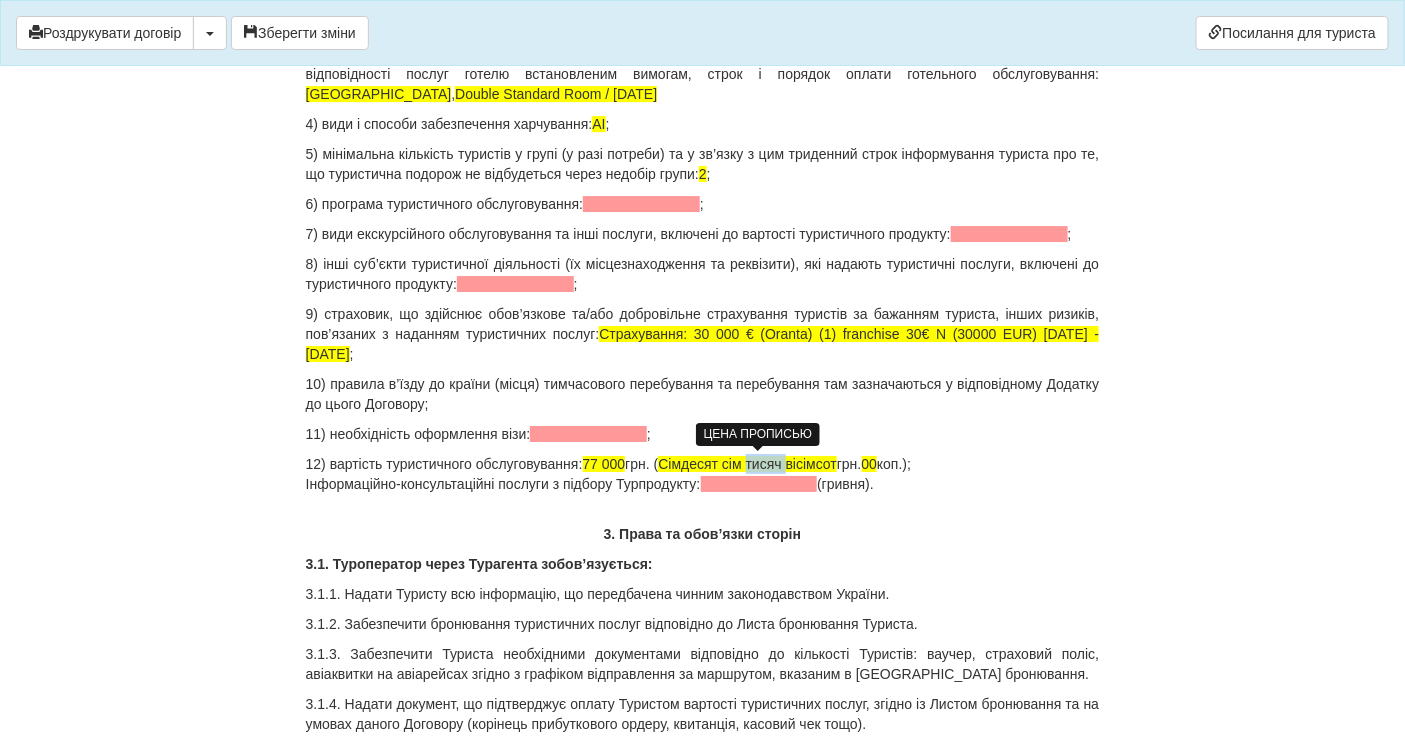 click on "Сімдесят сім тисяч вісімсот" at bounding box center (747, 464) 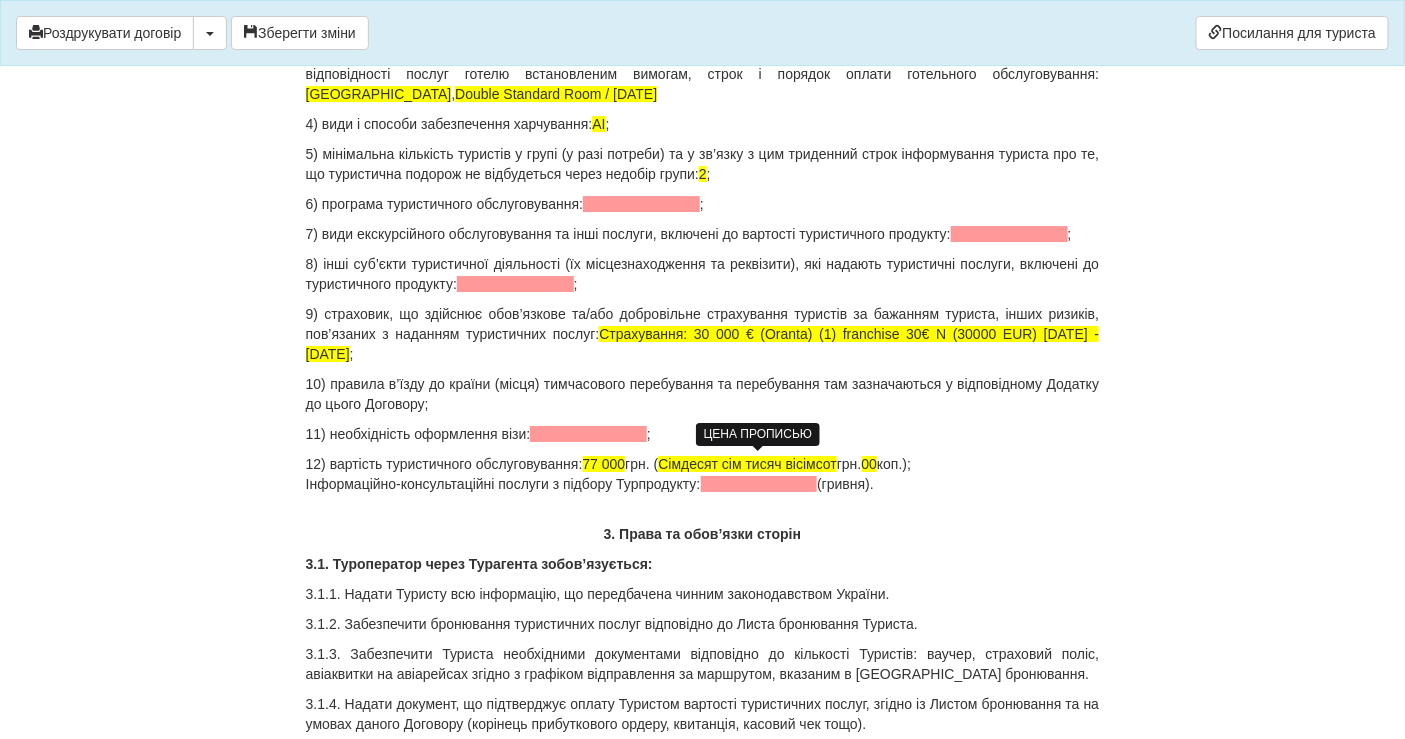 click on "Сімдесят сім тисяч вісімсот" at bounding box center (747, 464) 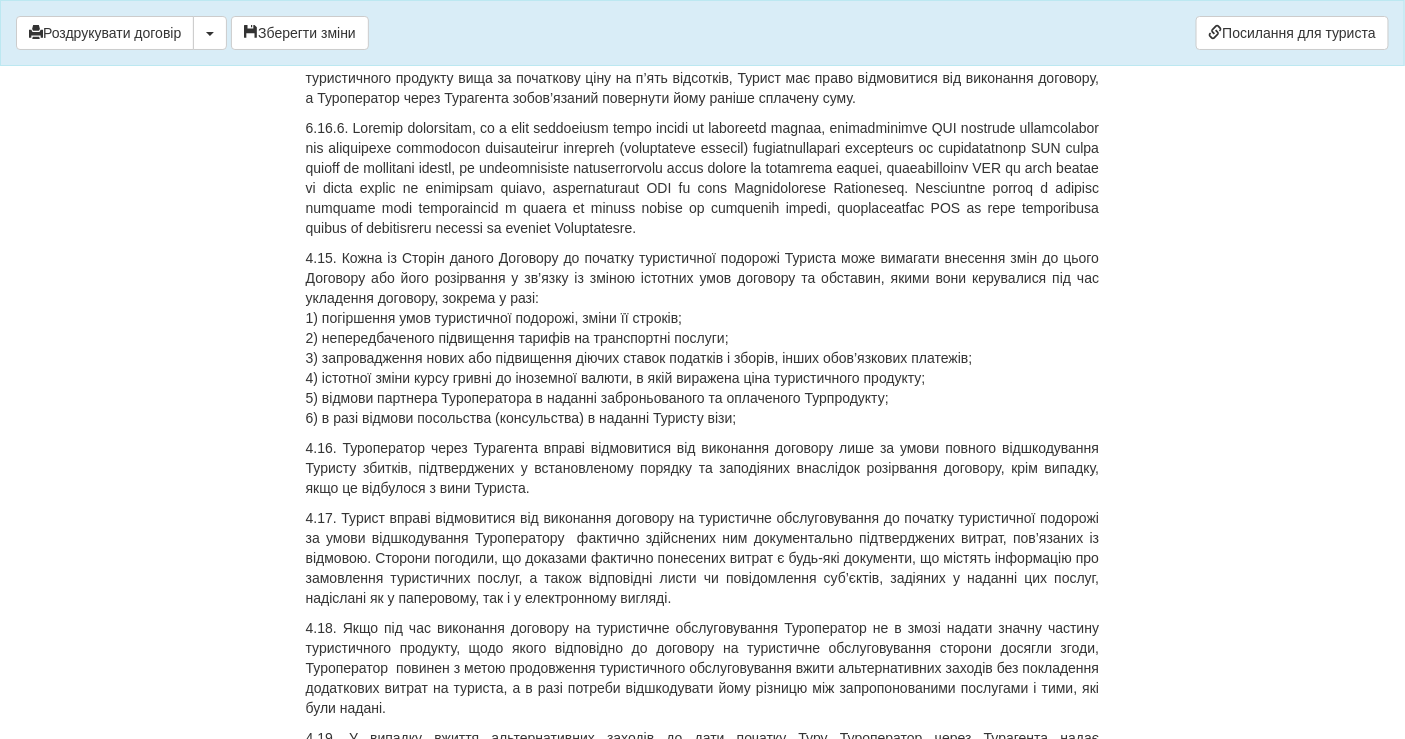 scroll, scrollTop: 5630, scrollLeft: 0, axis: vertical 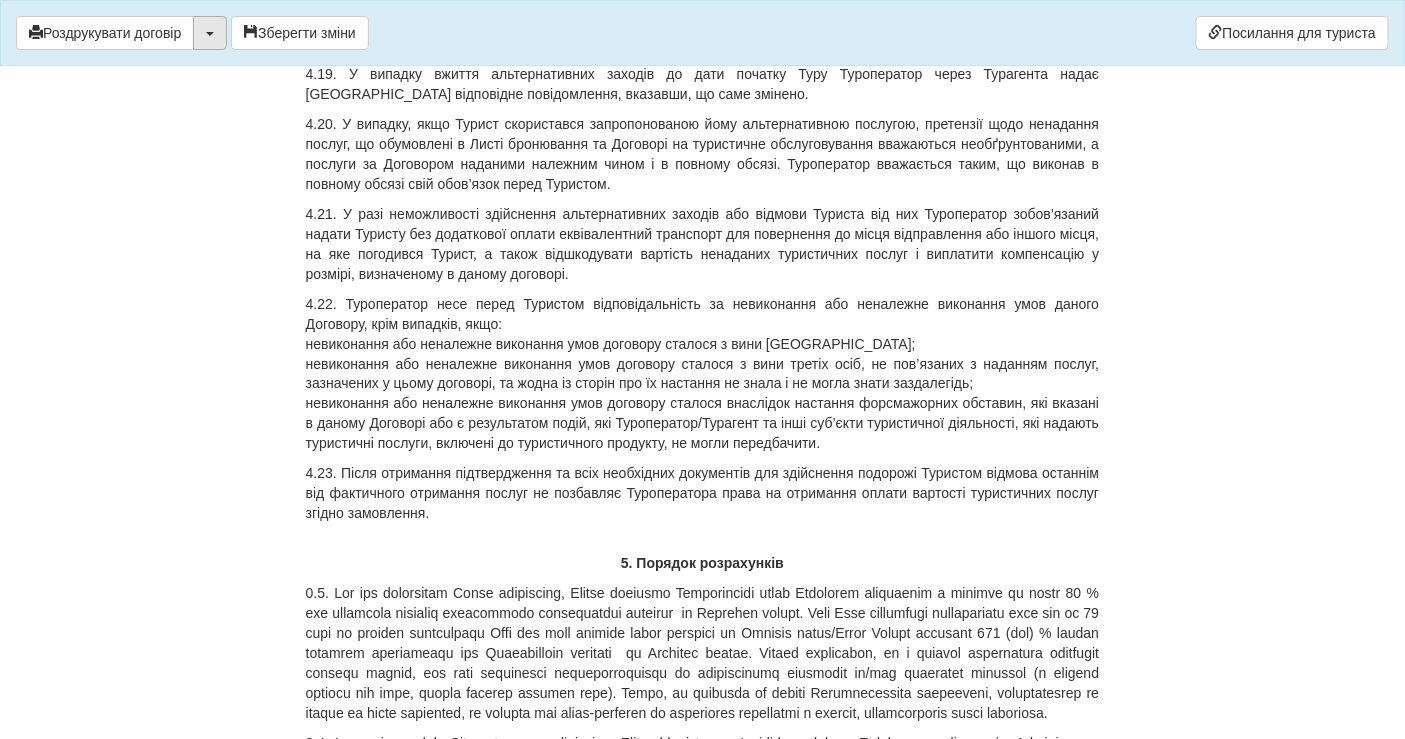 click at bounding box center (210, 33) 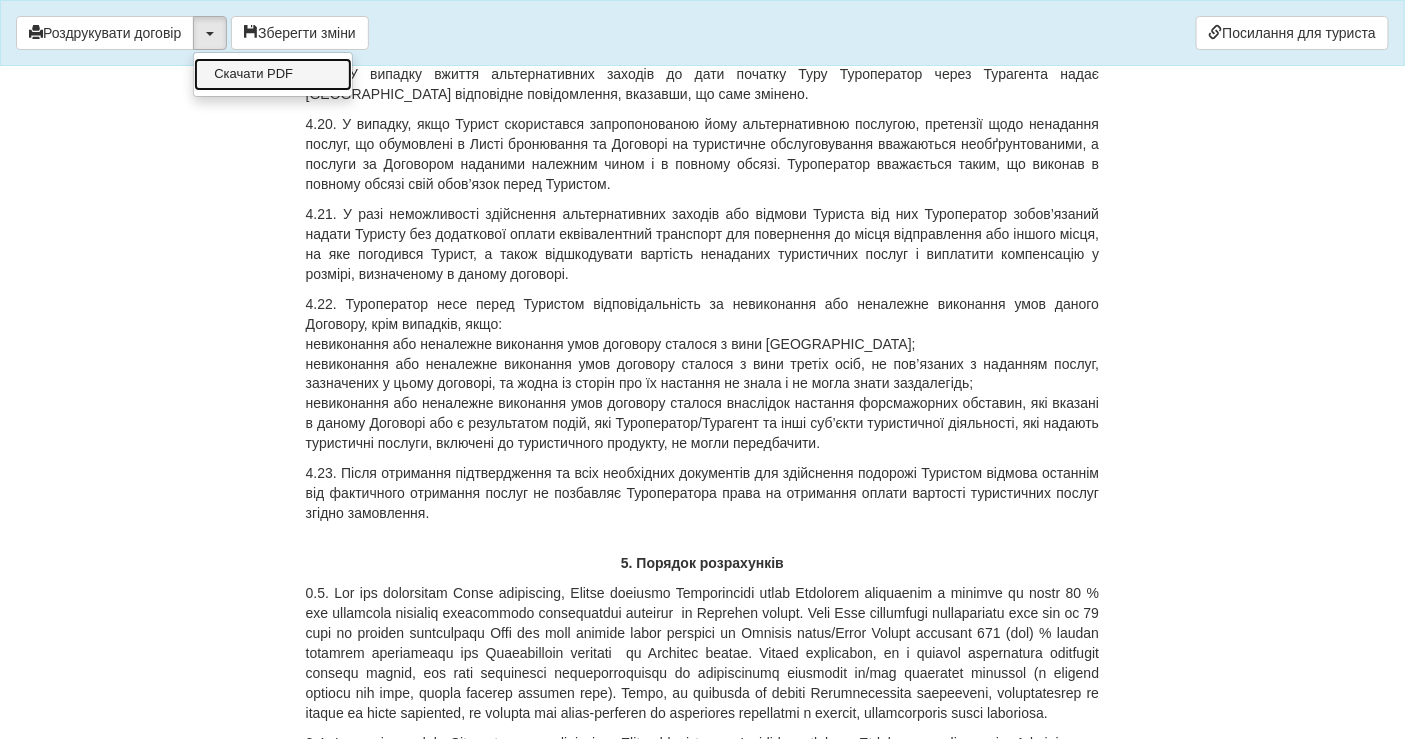 click on "Скачати PDF" at bounding box center [273, 74] 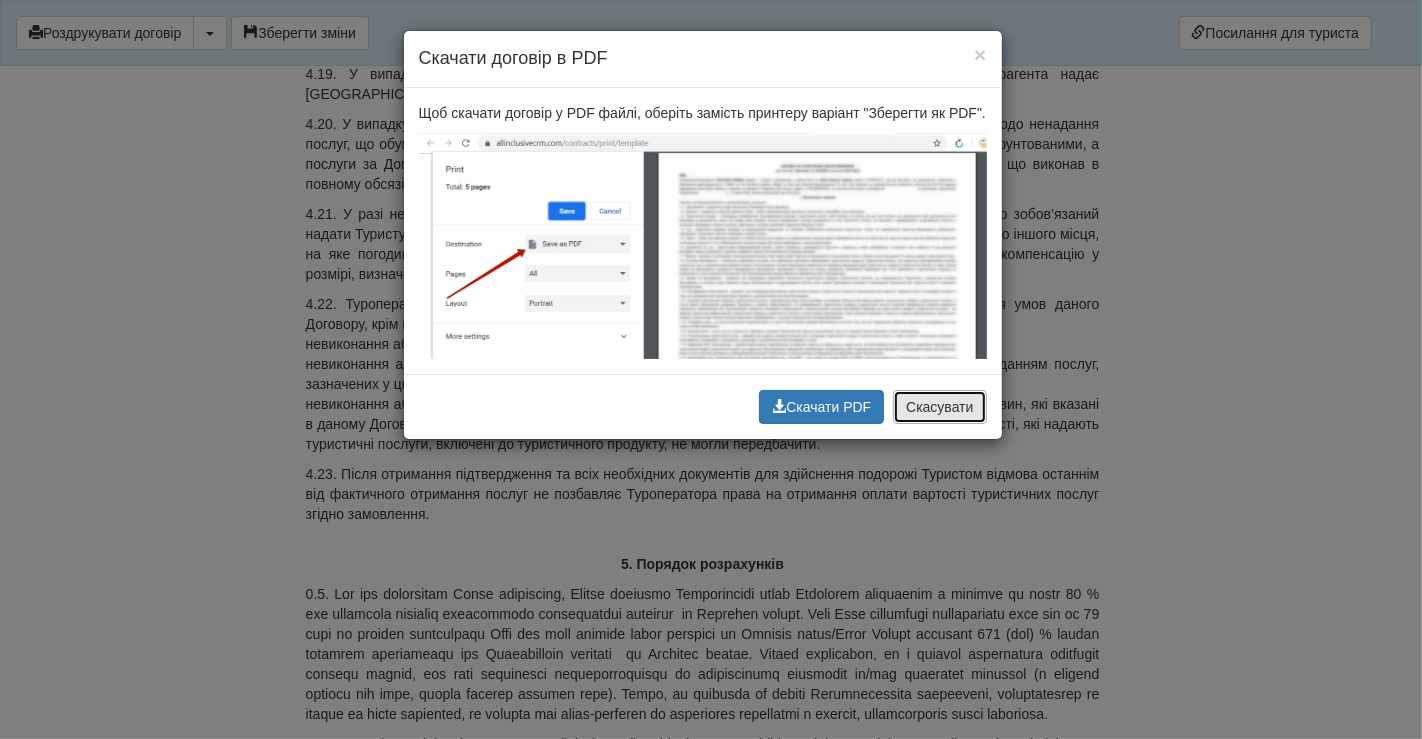 click on "Скасувати" at bounding box center (939, 407) 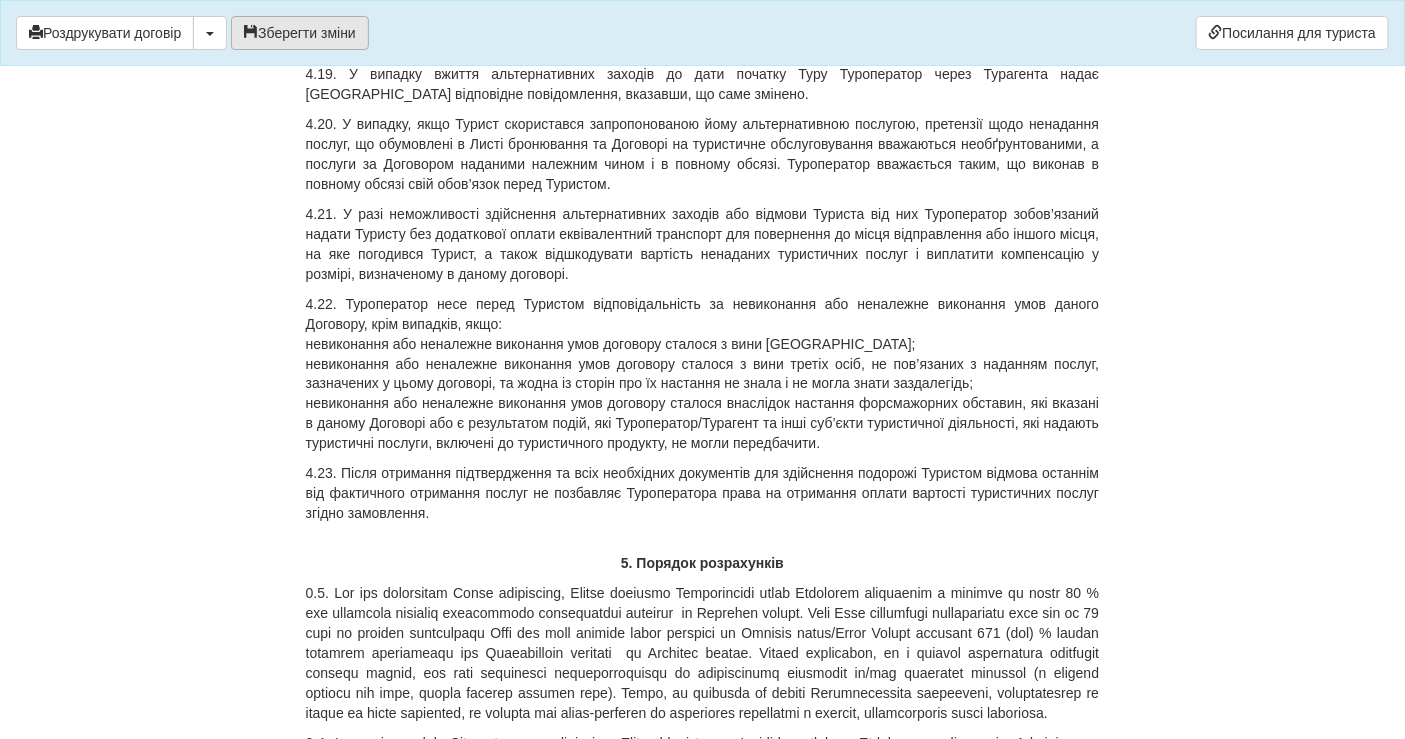 click on "Зберегти зміни" at bounding box center [300, 33] 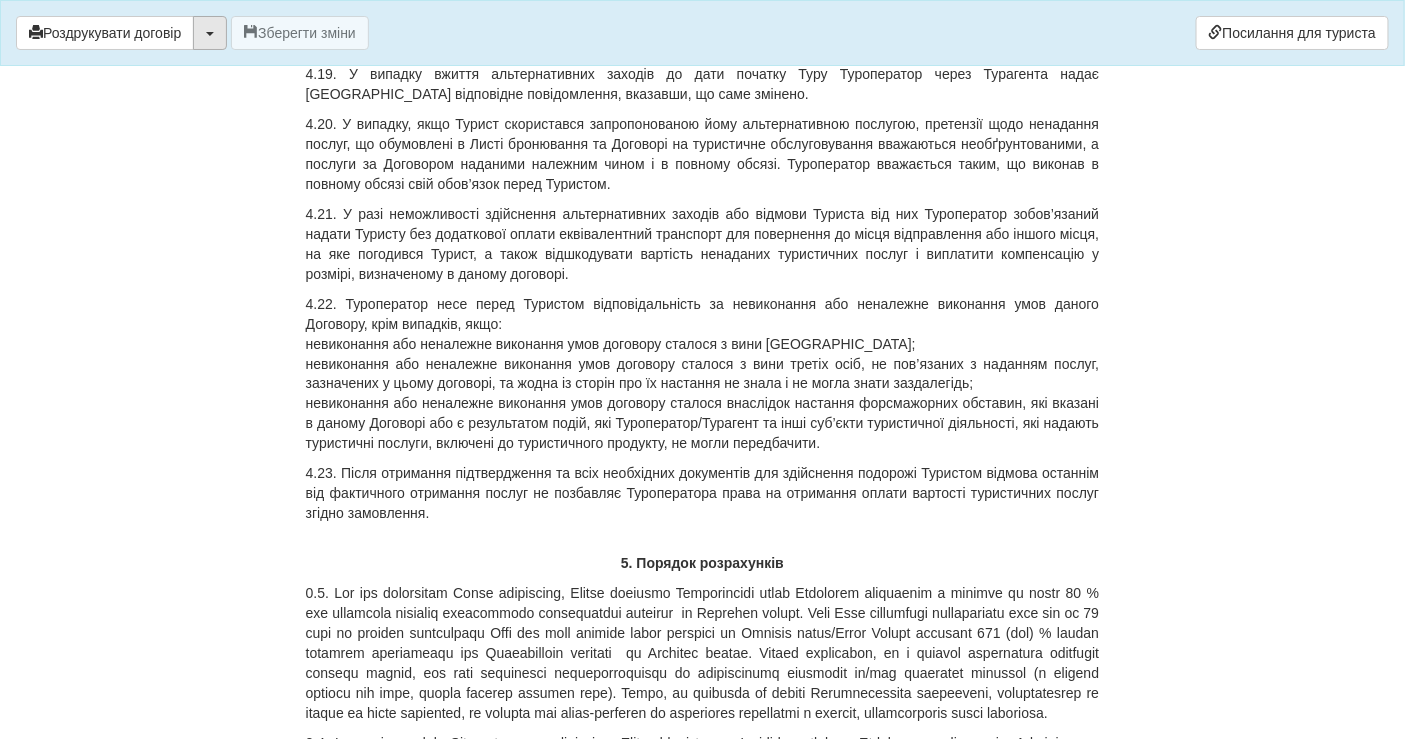 click at bounding box center [210, 33] 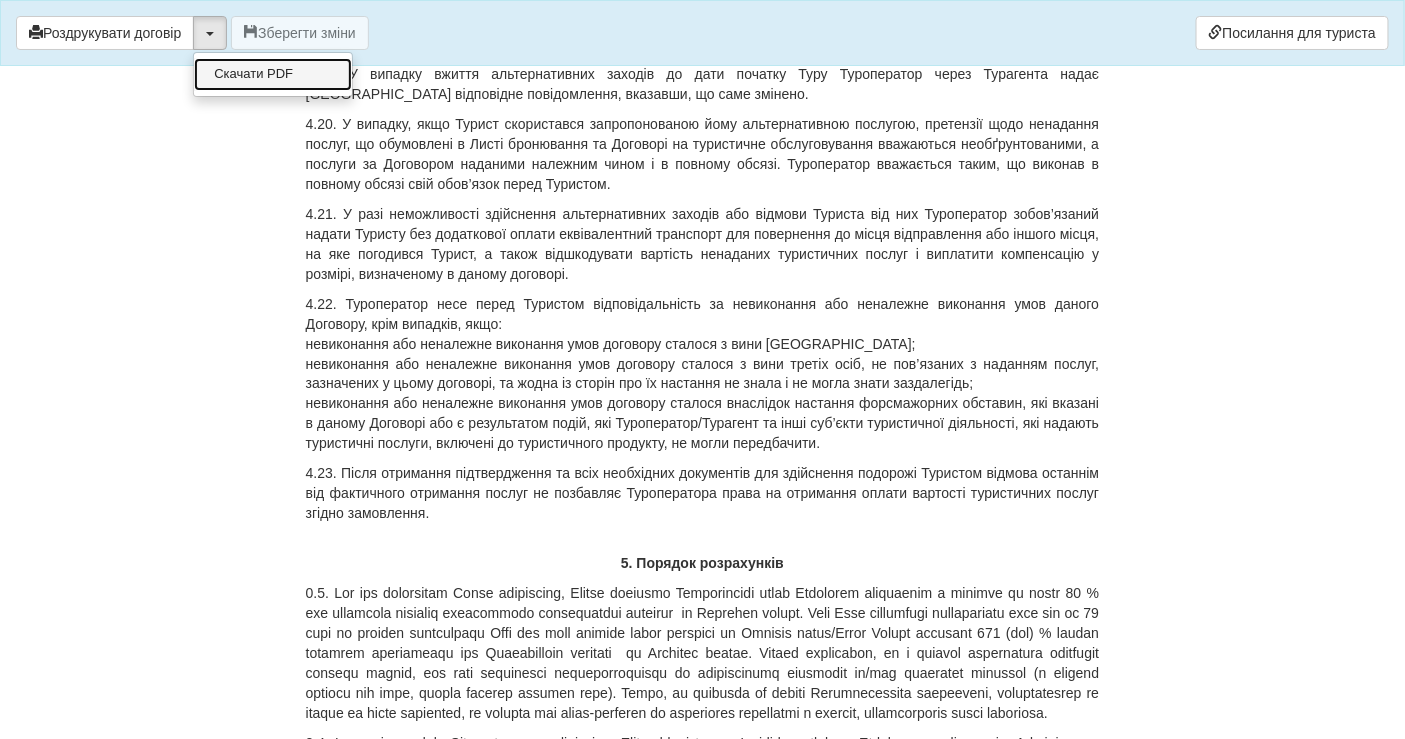 click on "Скачати PDF" at bounding box center [273, 74] 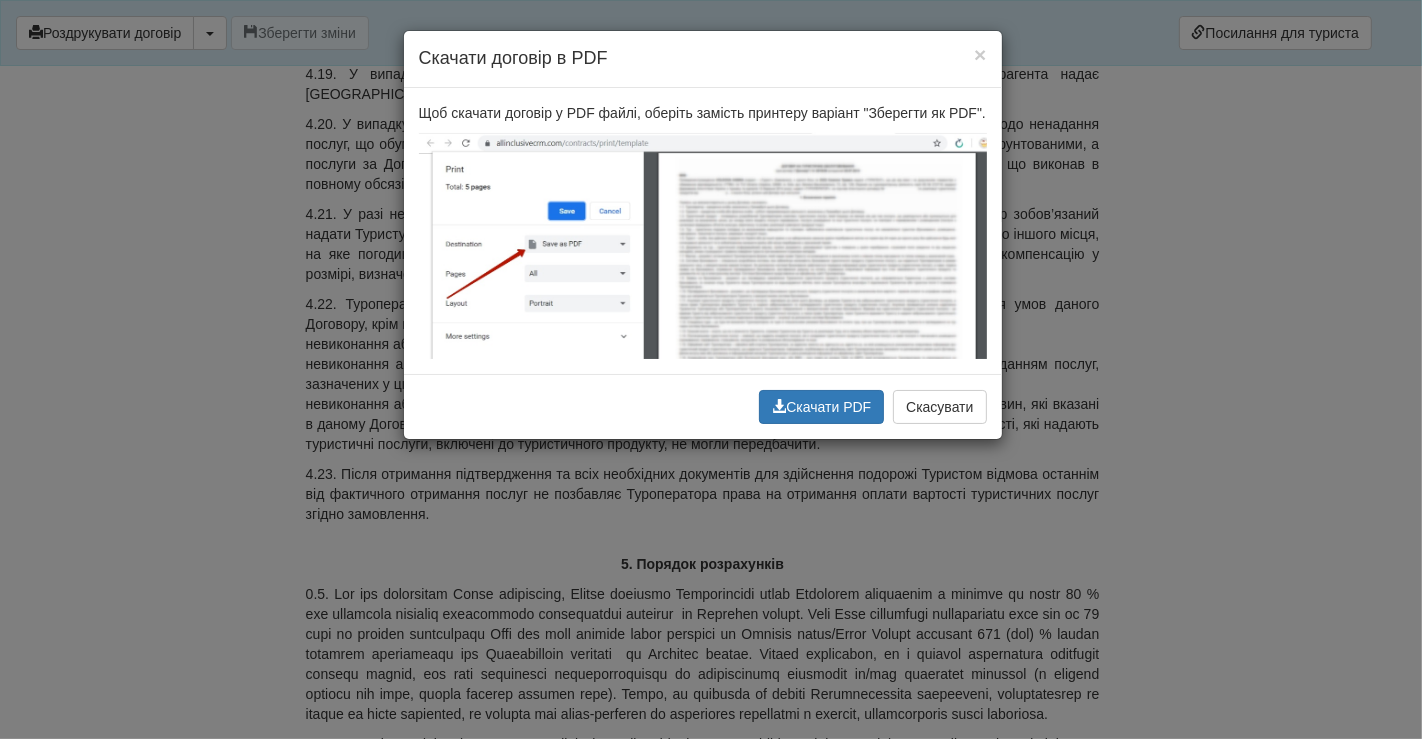 drag, startPoint x: 917, startPoint y: 402, endPoint x: 476, endPoint y: 361, distance: 442.9018 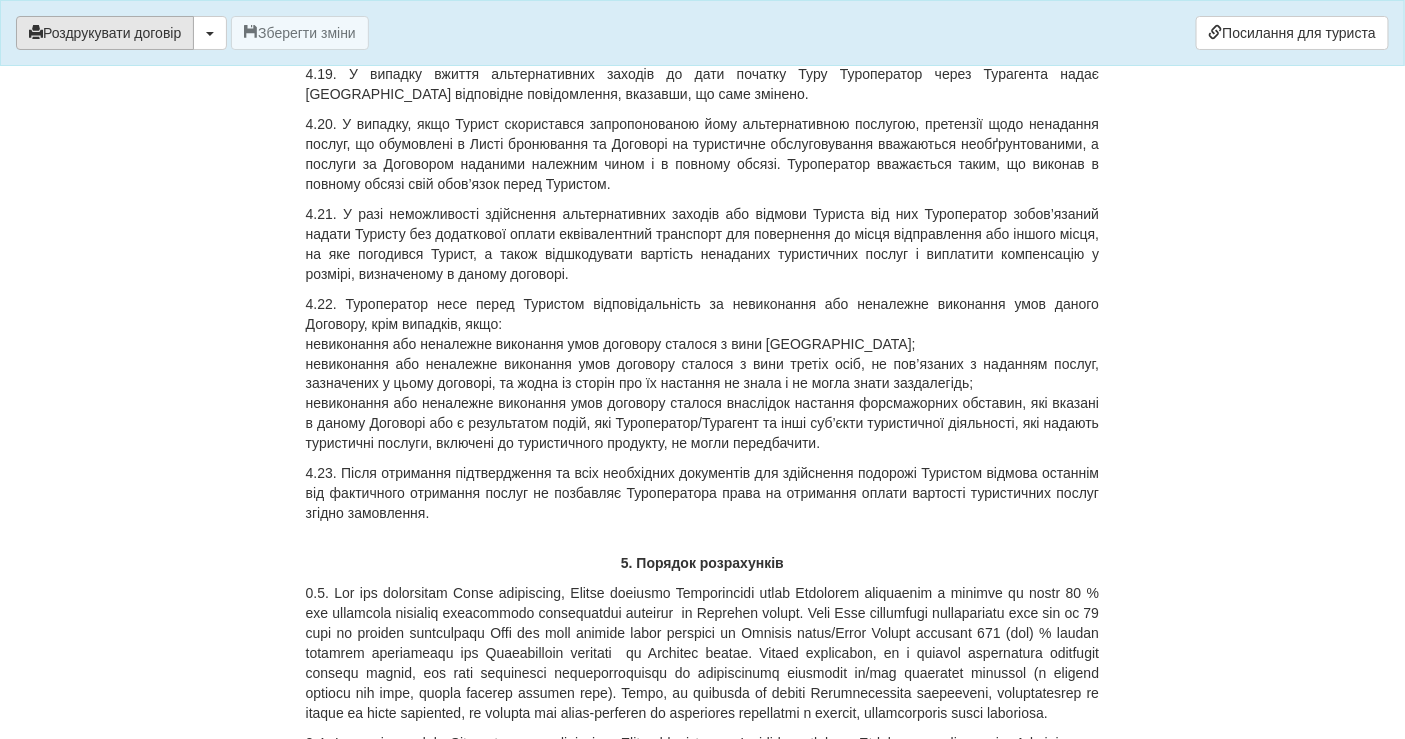click on "Роздрукувати договір" at bounding box center [105, 33] 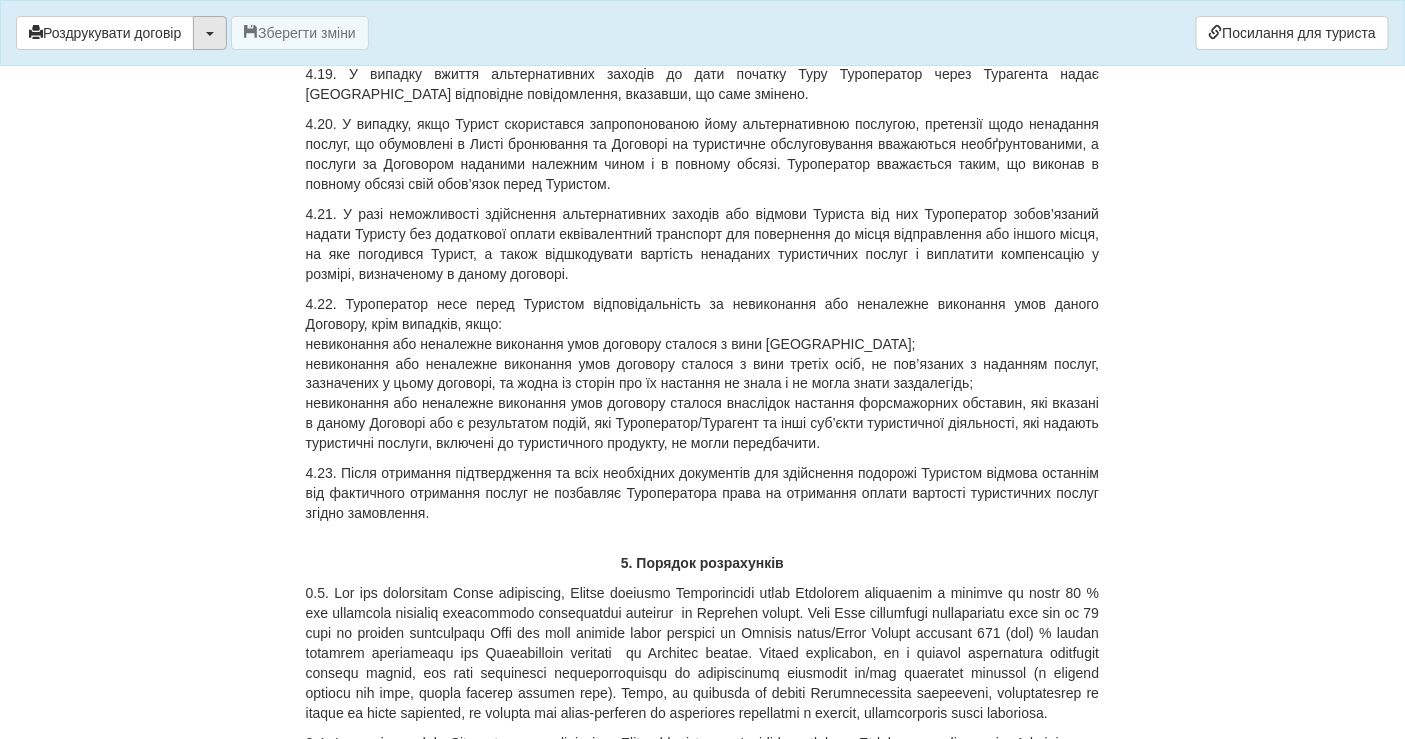 click at bounding box center [210, 33] 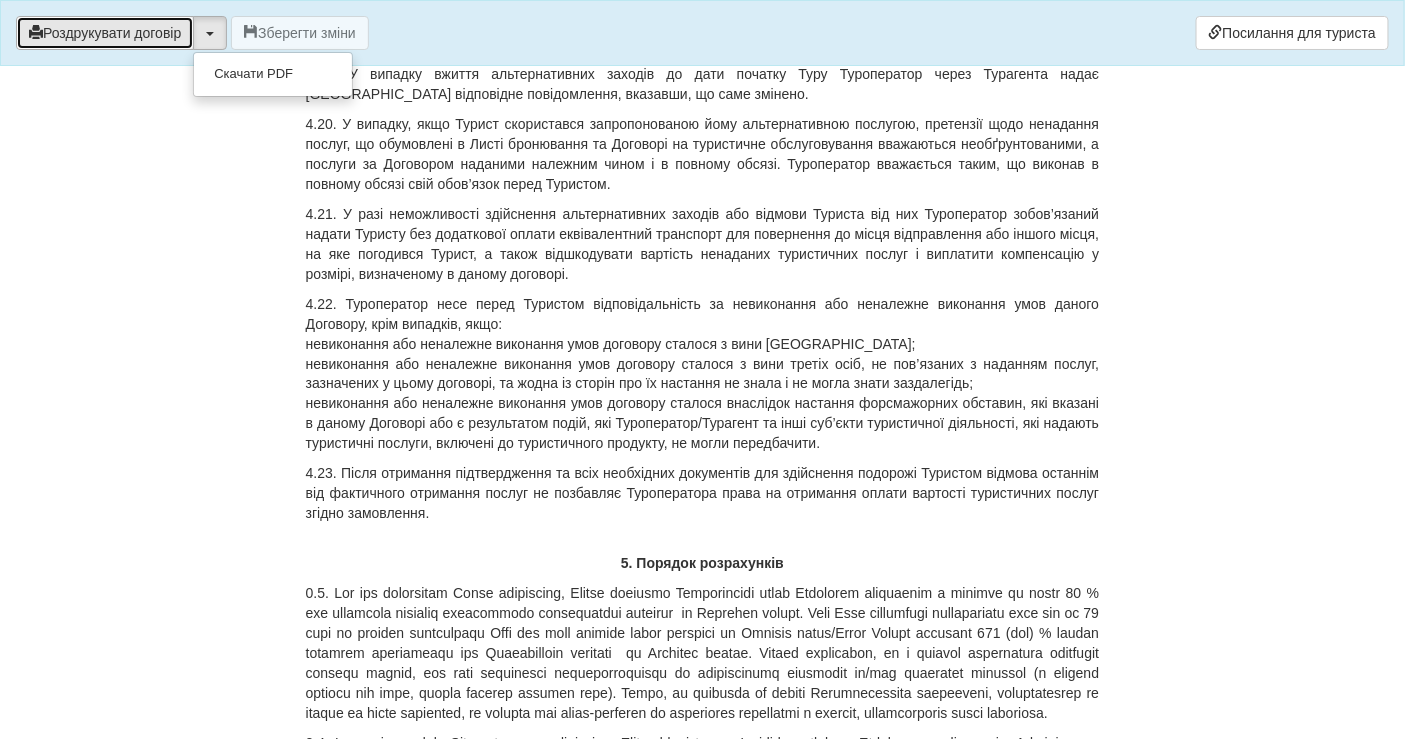 click on "Роздрукувати договір" at bounding box center (105, 33) 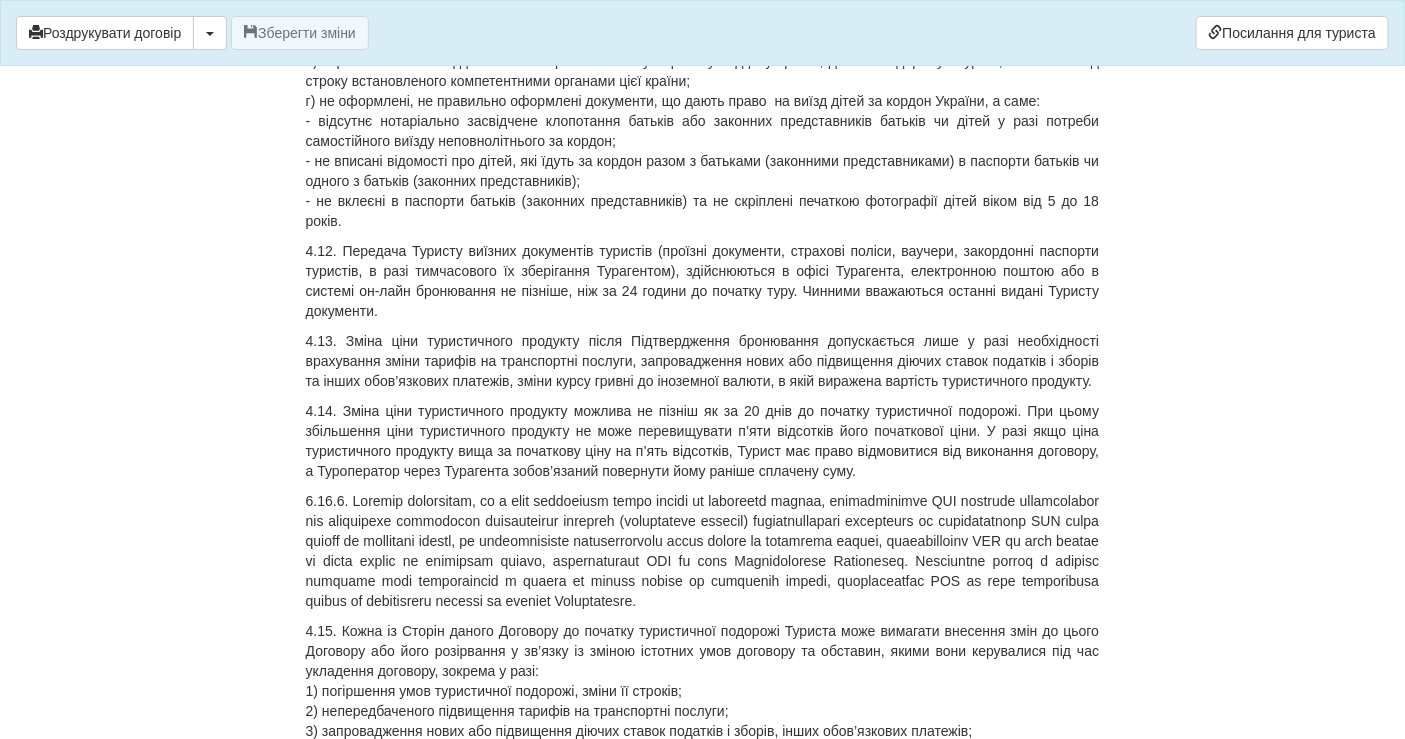 scroll, scrollTop: 4732, scrollLeft: 0, axis: vertical 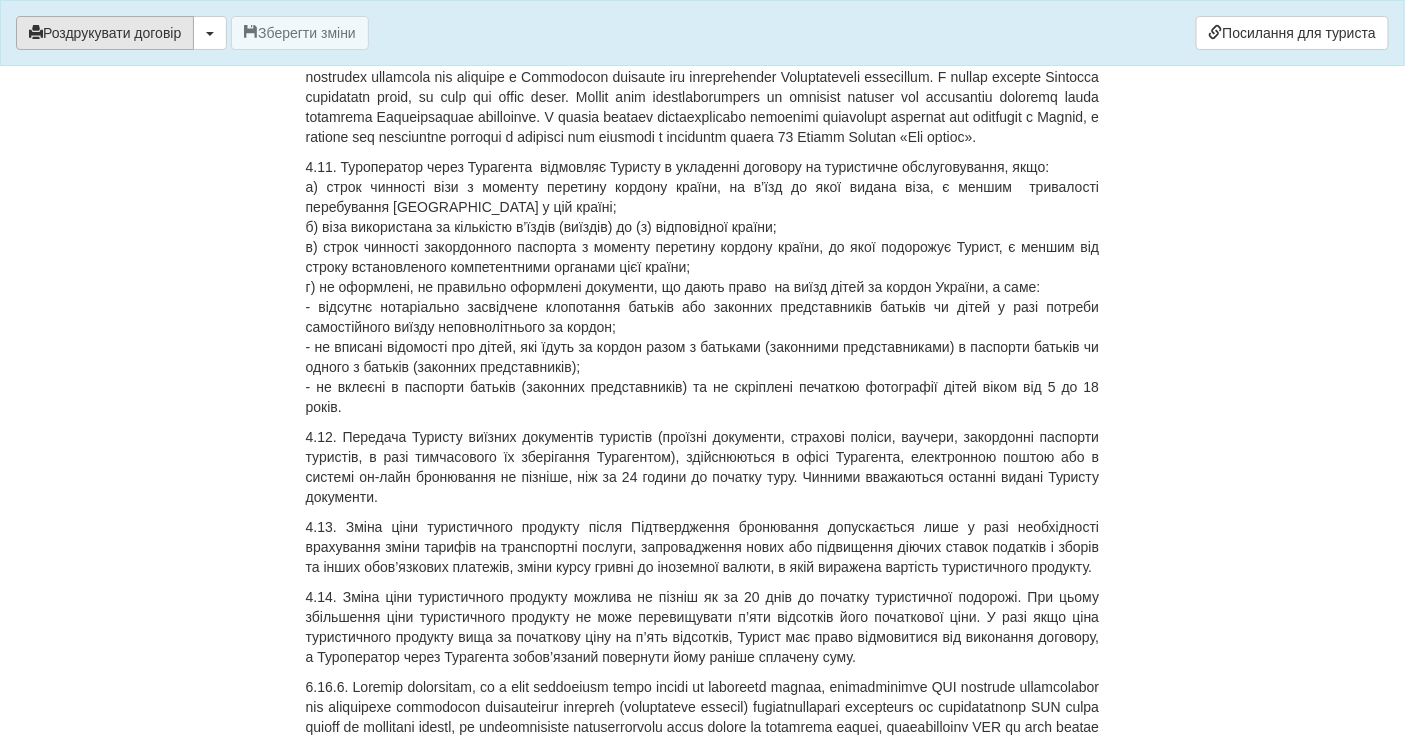 click on "Роздрукувати договір" at bounding box center [105, 33] 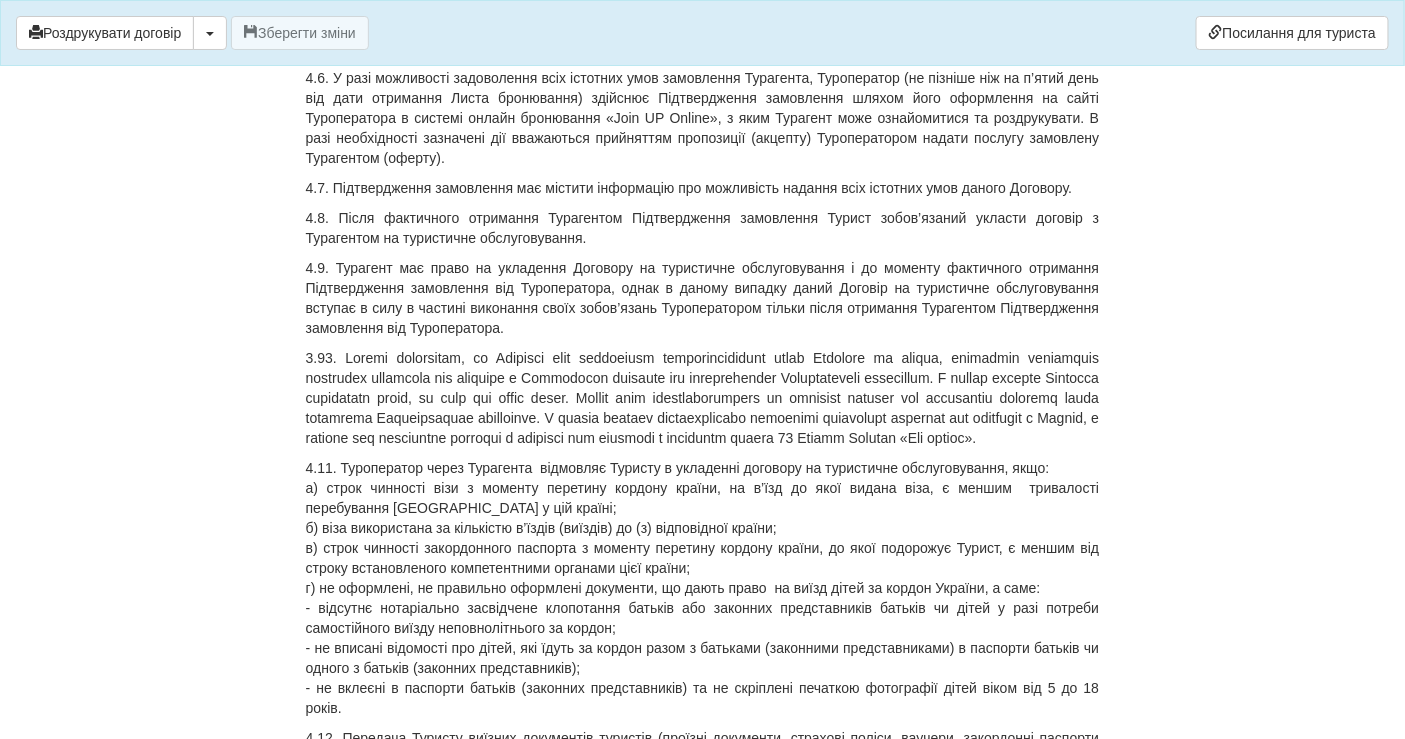 scroll, scrollTop: 4177, scrollLeft: 0, axis: vertical 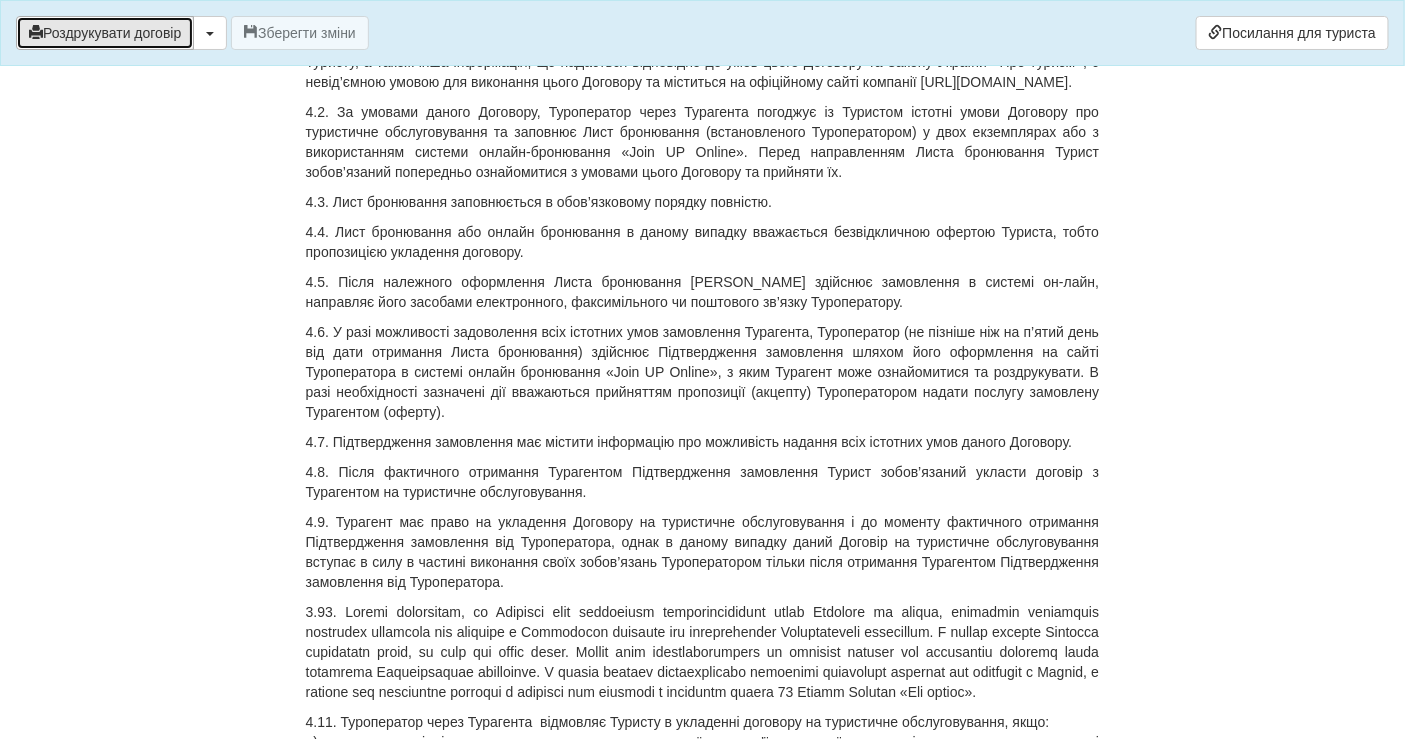 click on "Роздрукувати договір" at bounding box center [105, 33] 